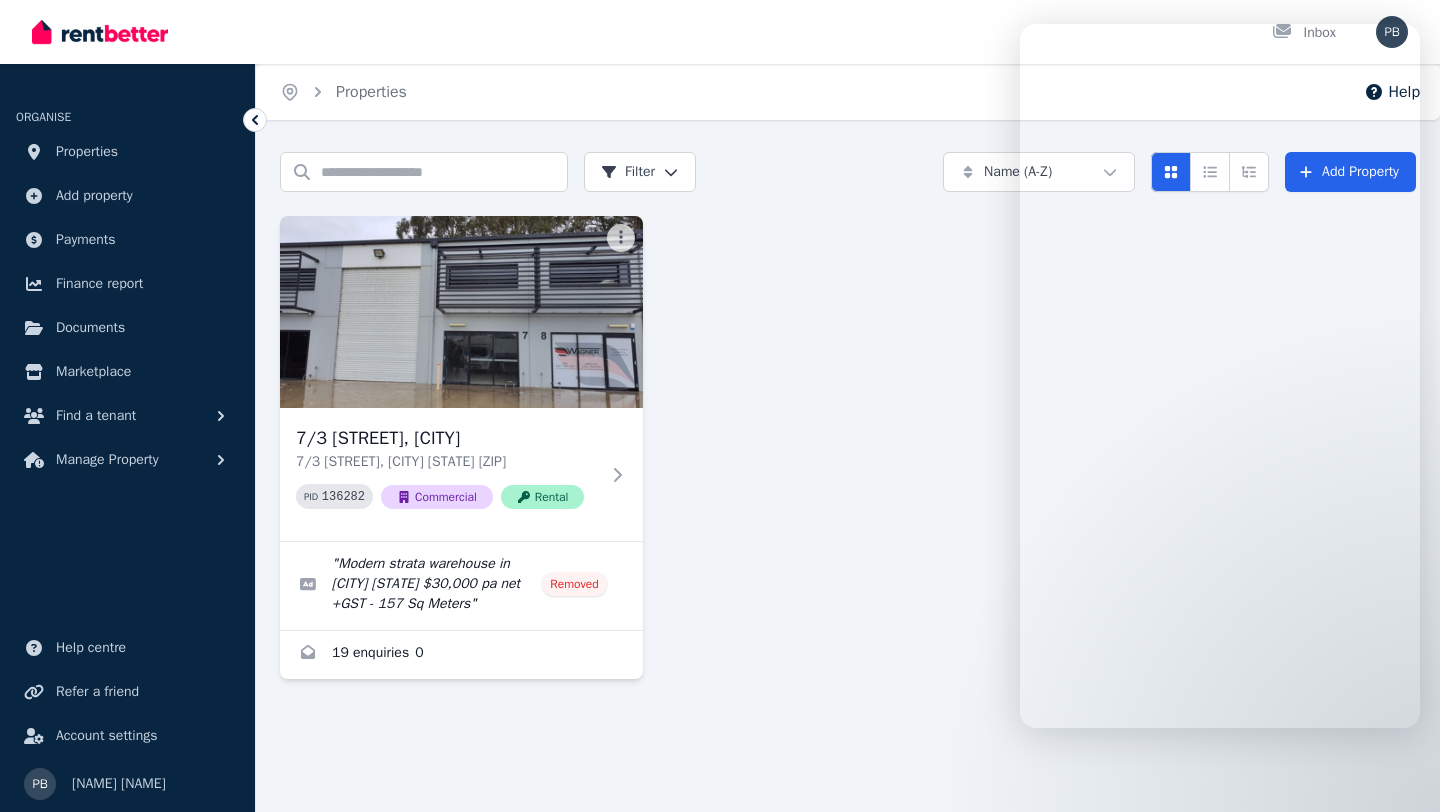 scroll, scrollTop: 0, scrollLeft: 0, axis: both 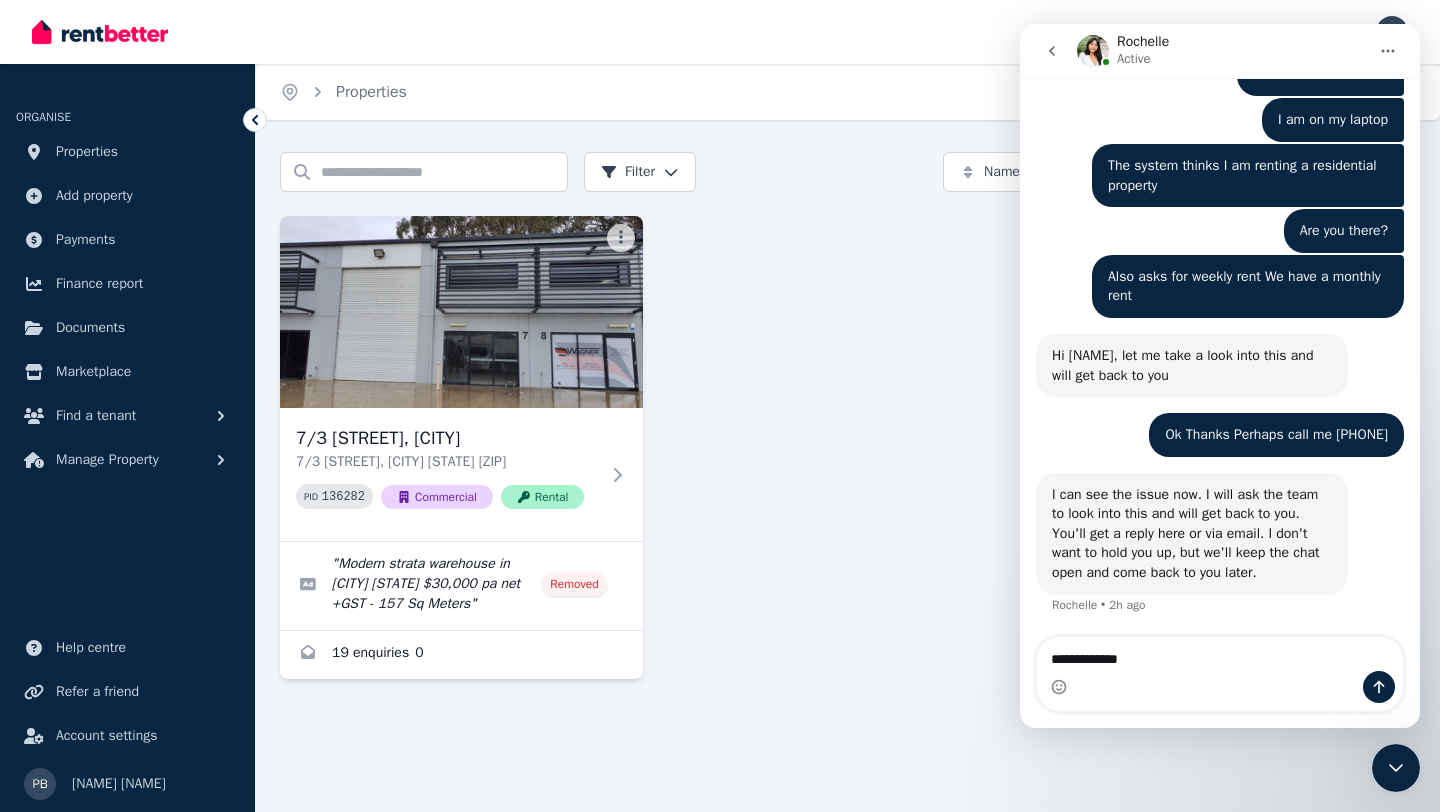 type on "**********" 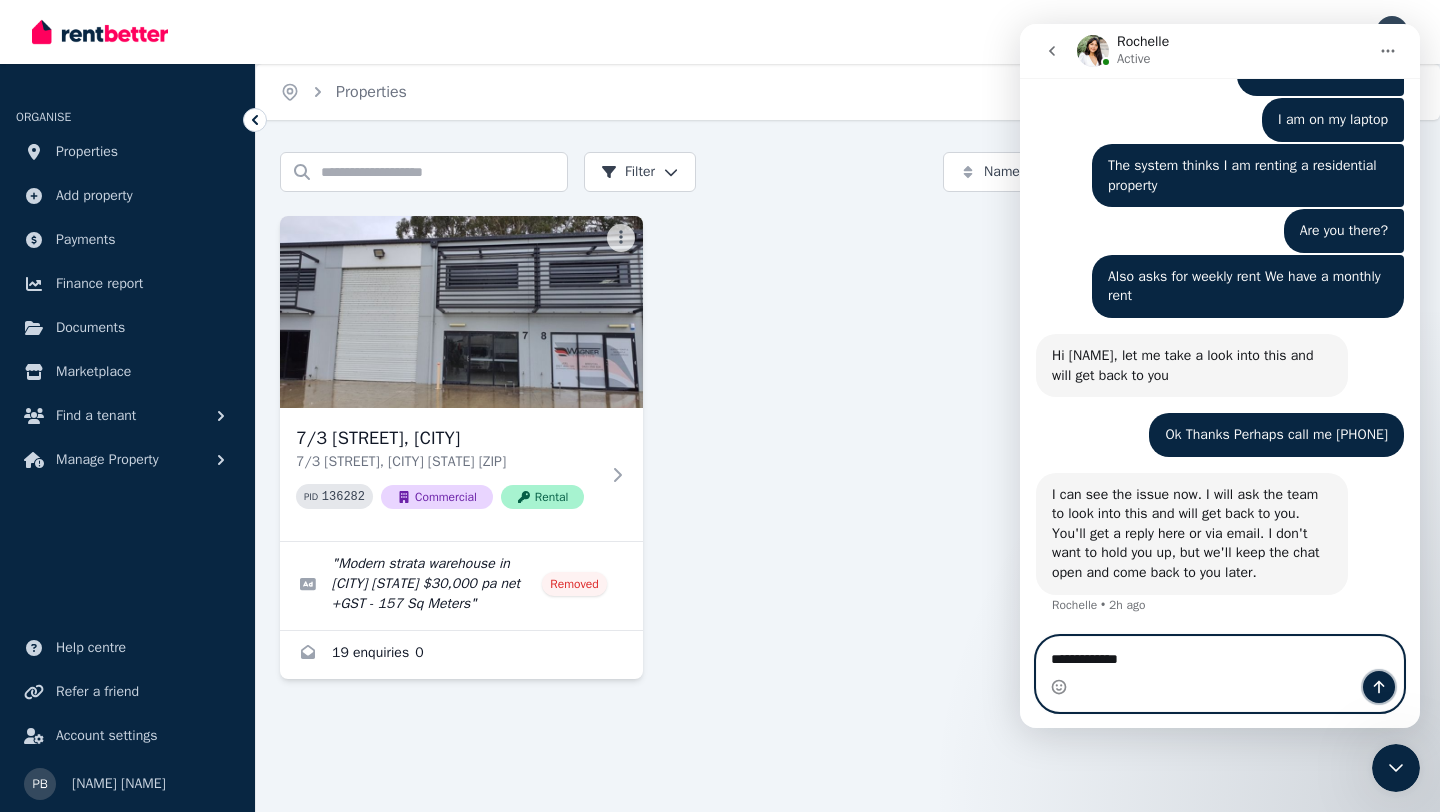 click 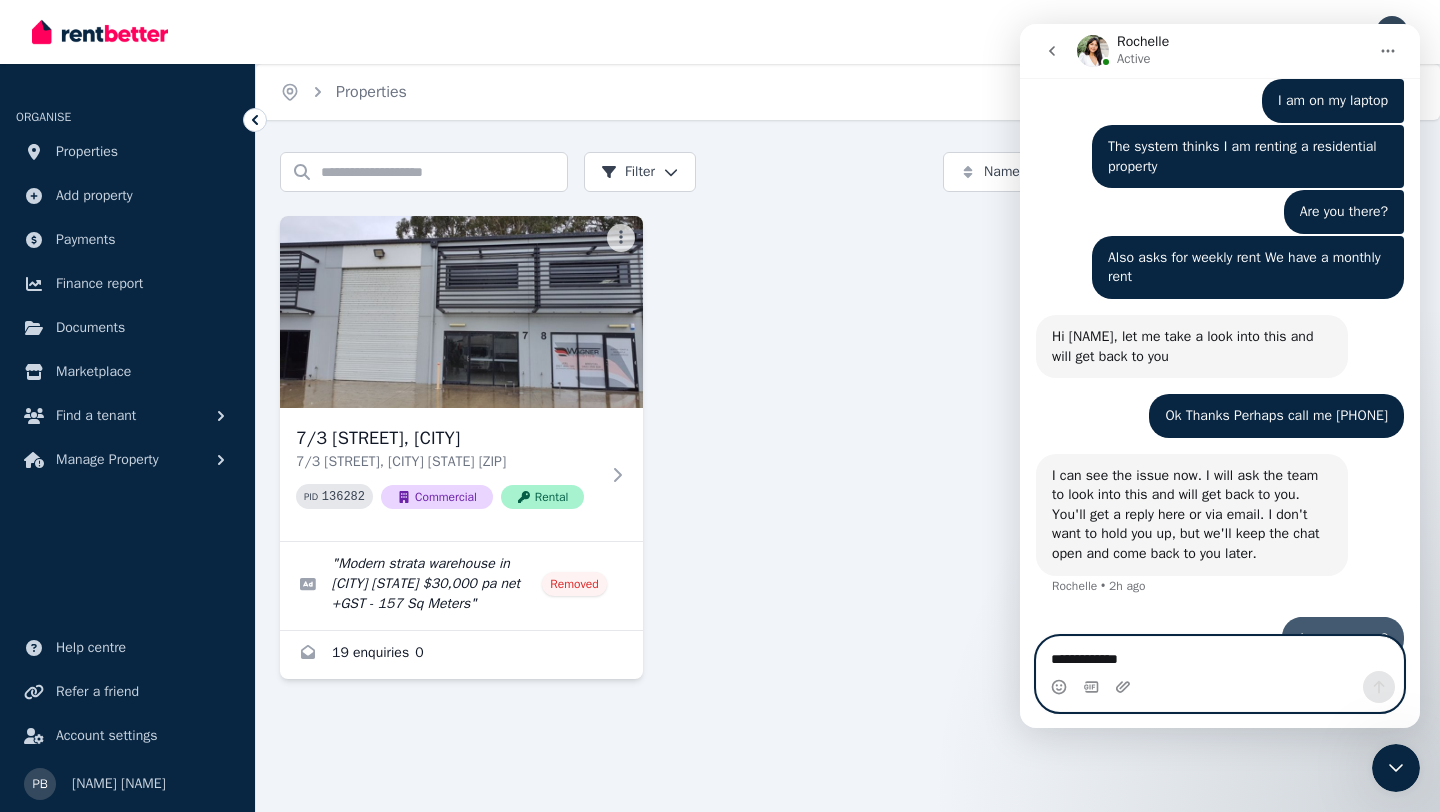 scroll, scrollTop: 2659, scrollLeft: 0, axis: vertical 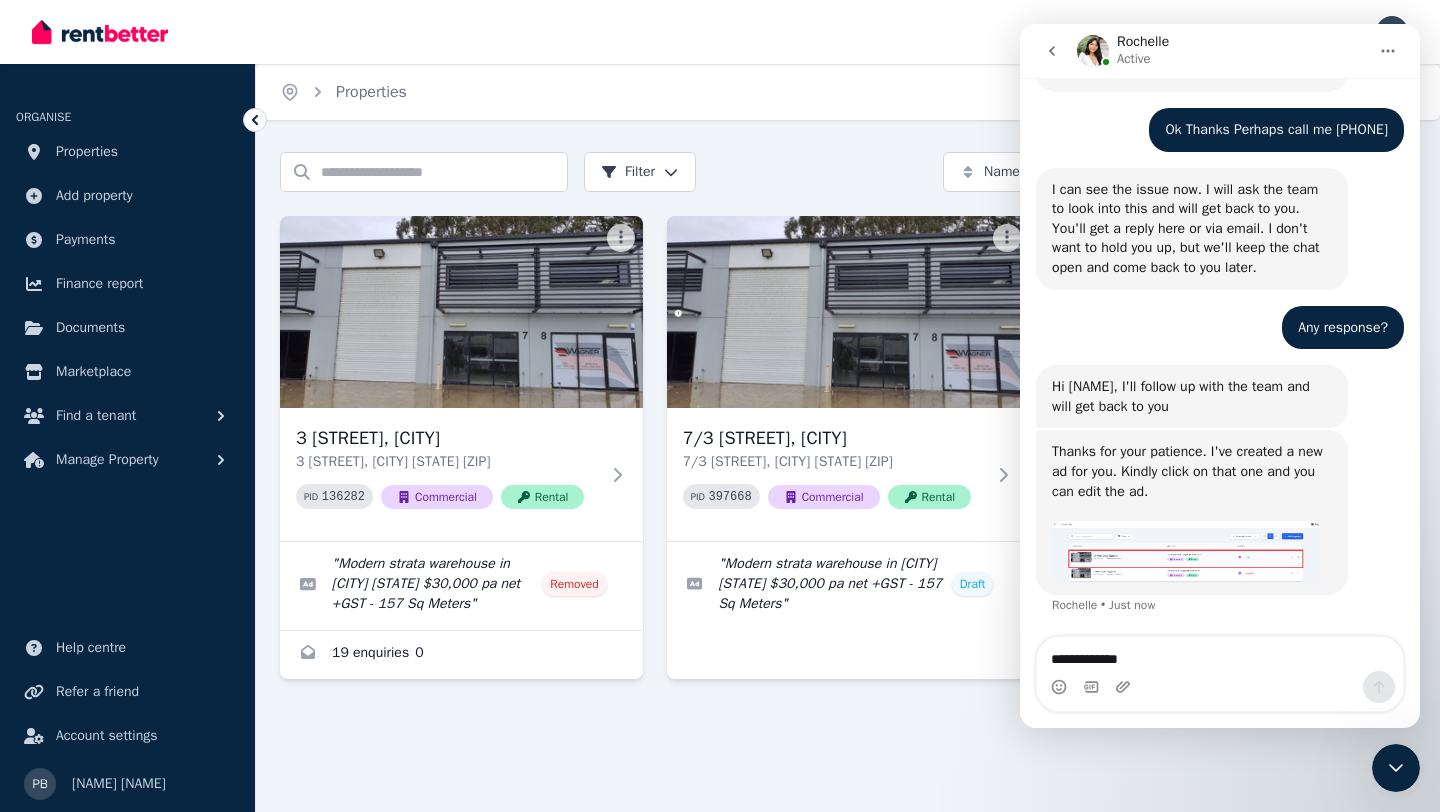 click at bounding box center (1186, 552) 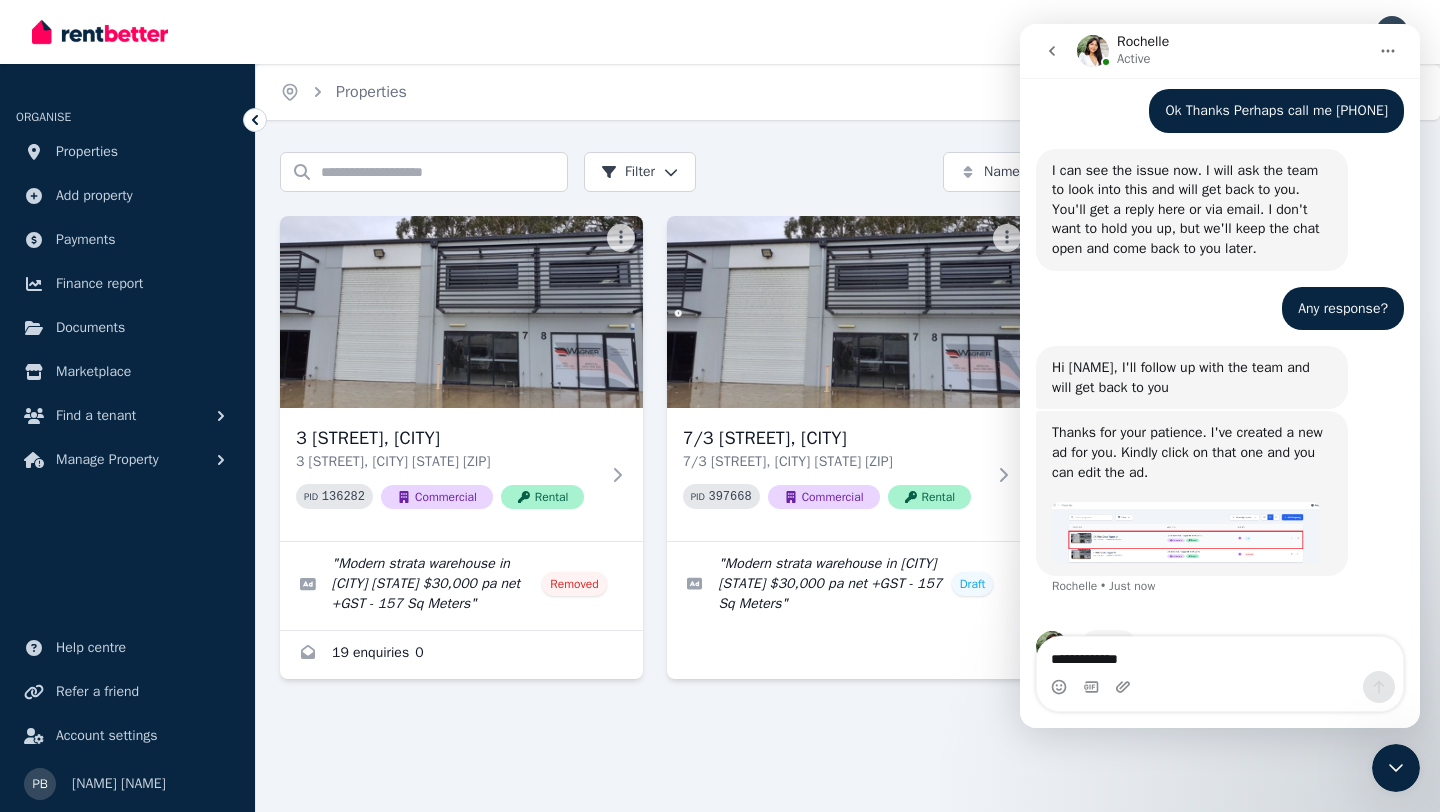 scroll, scrollTop: 2981, scrollLeft: 0, axis: vertical 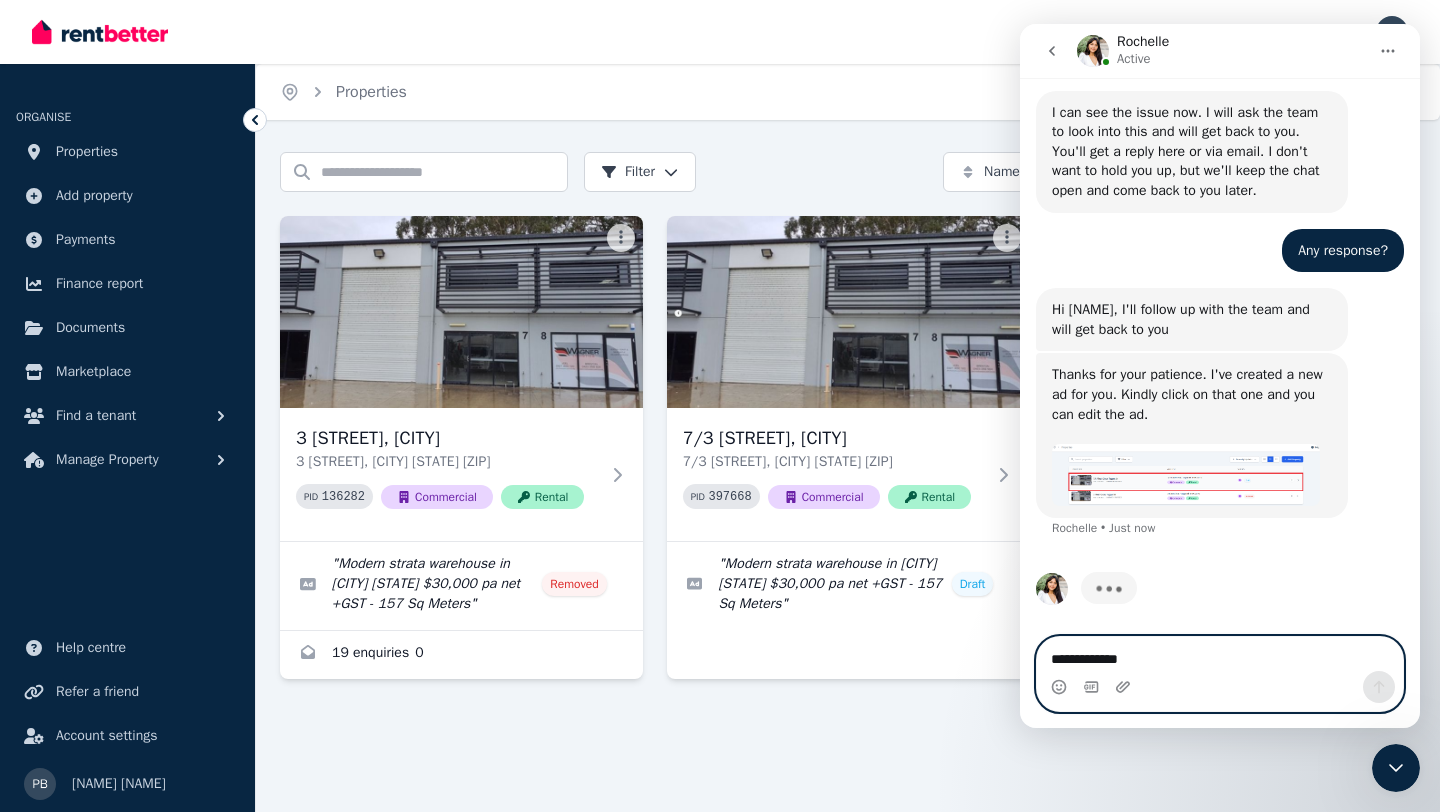 click on "**********" at bounding box center (1220, 654) 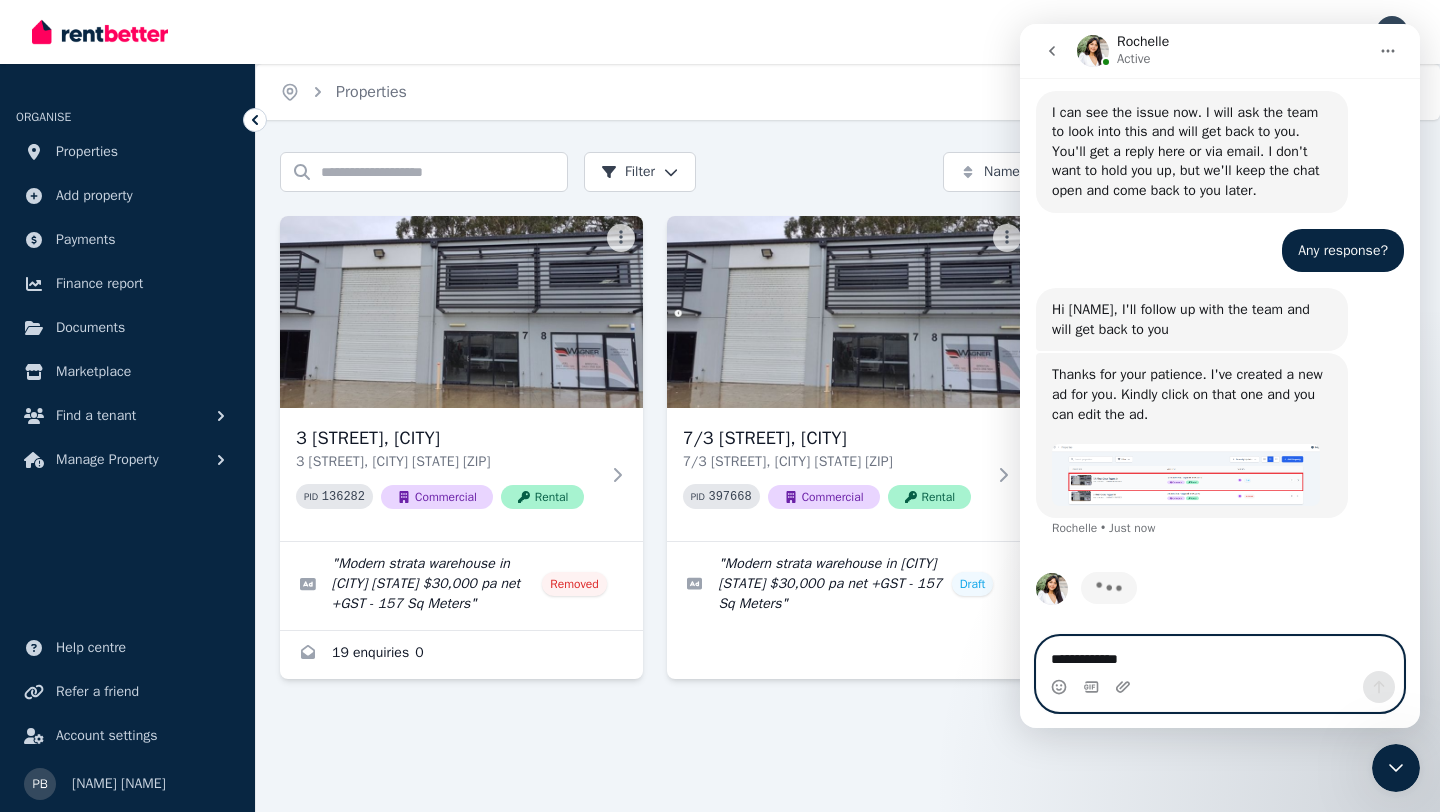 scroll, scrollTop: 2904, scrollLeft: 0, axis: vertical 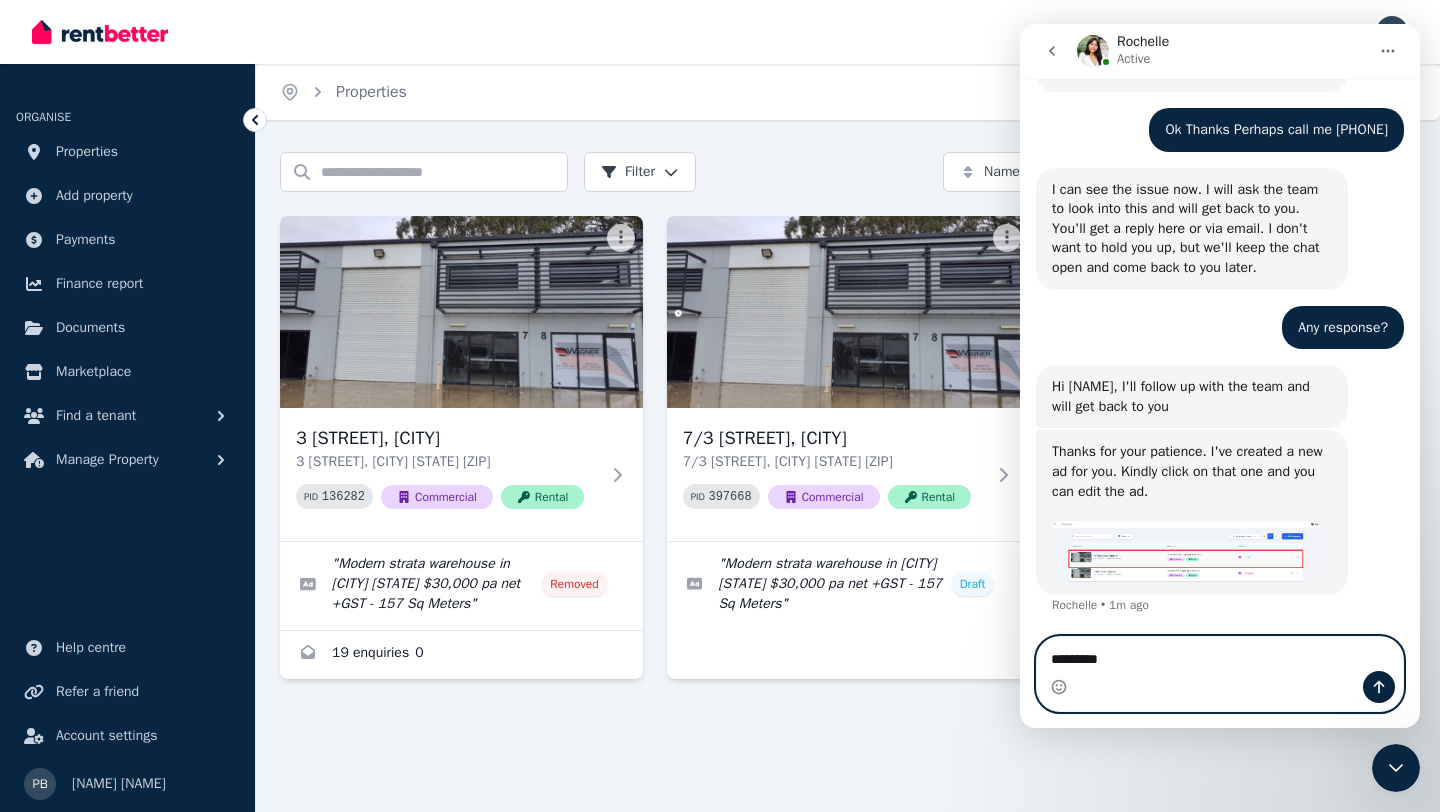 type on "*********" 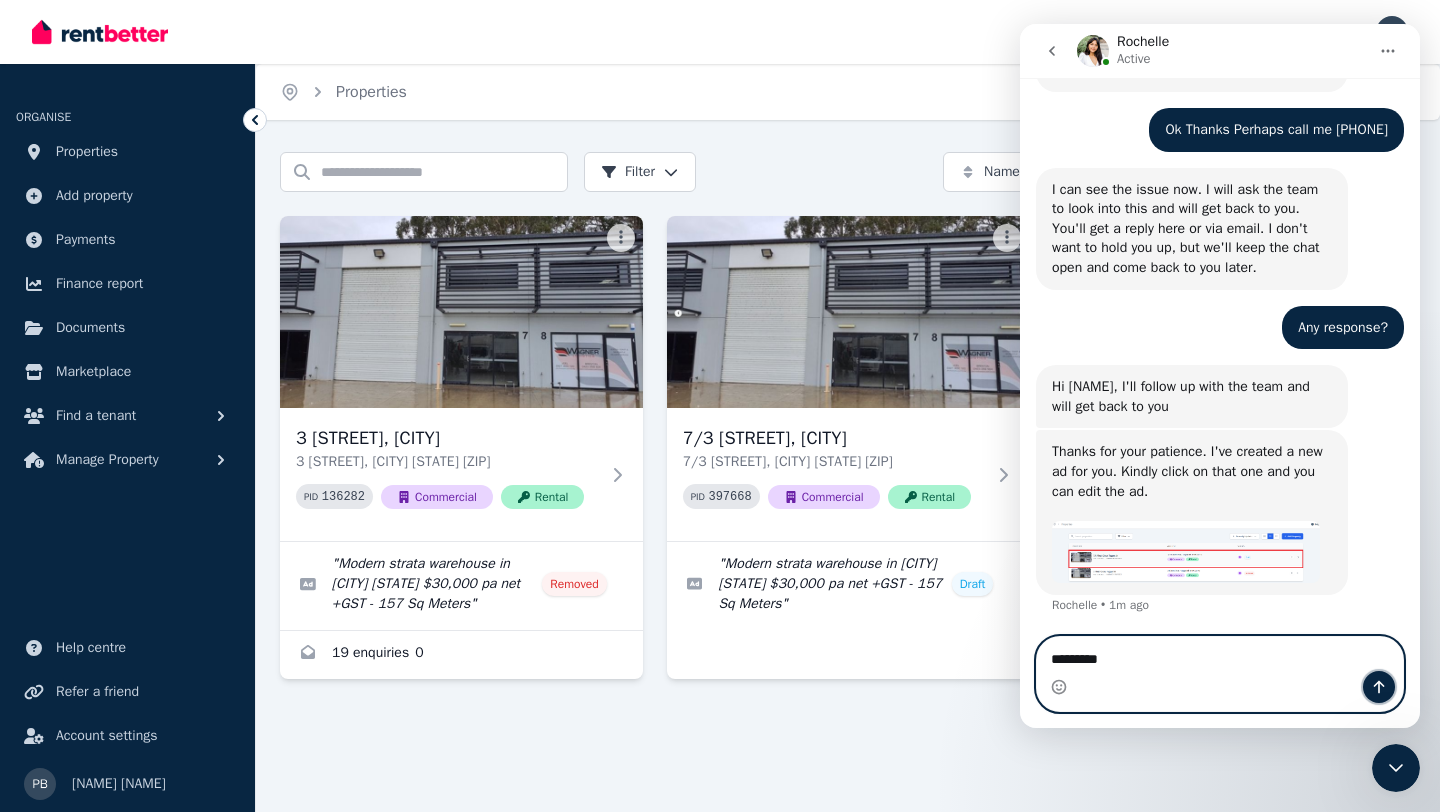 click at bounding box center (1379, 687) 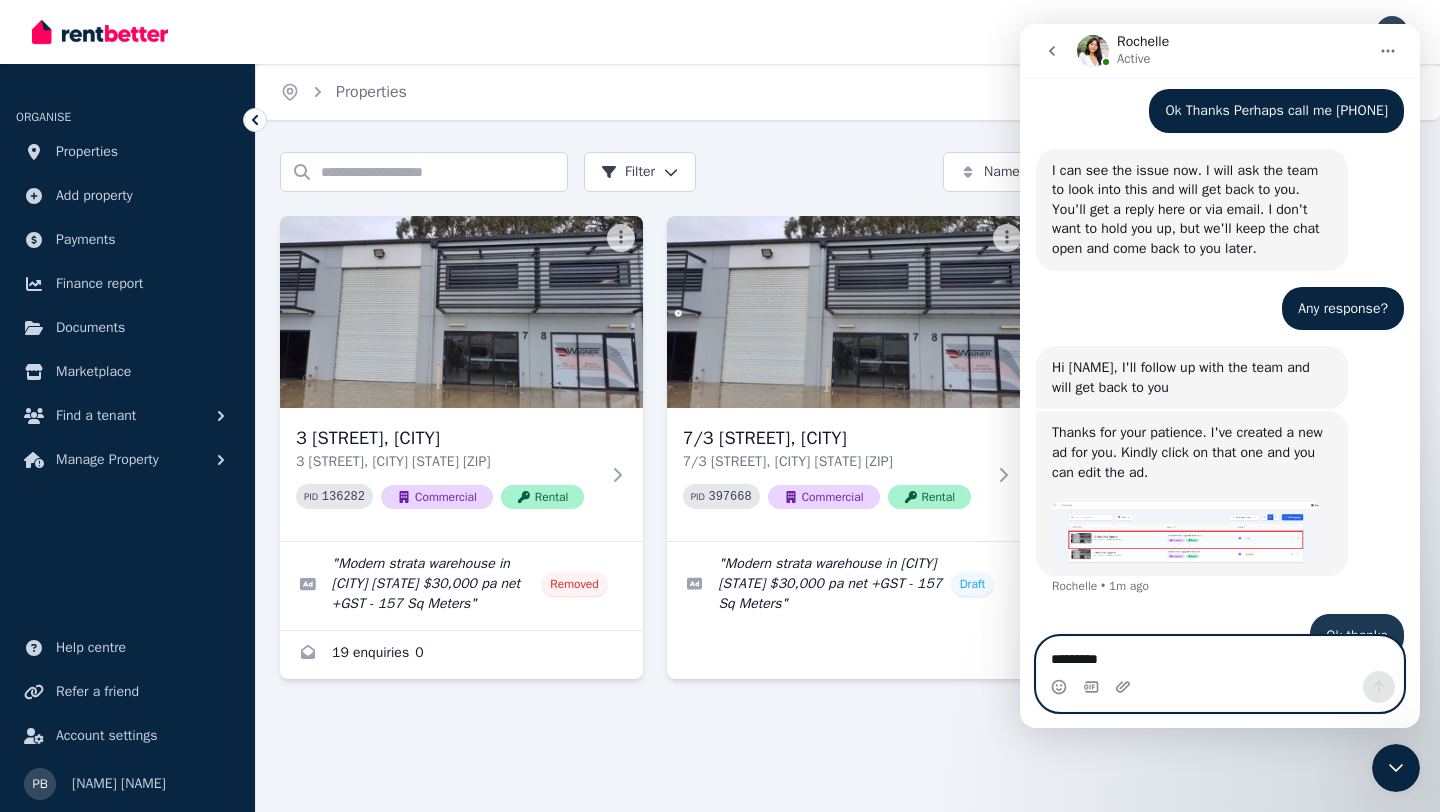 scroll, scrollTop: 2964, scrollLeft: 0, axis: vertical 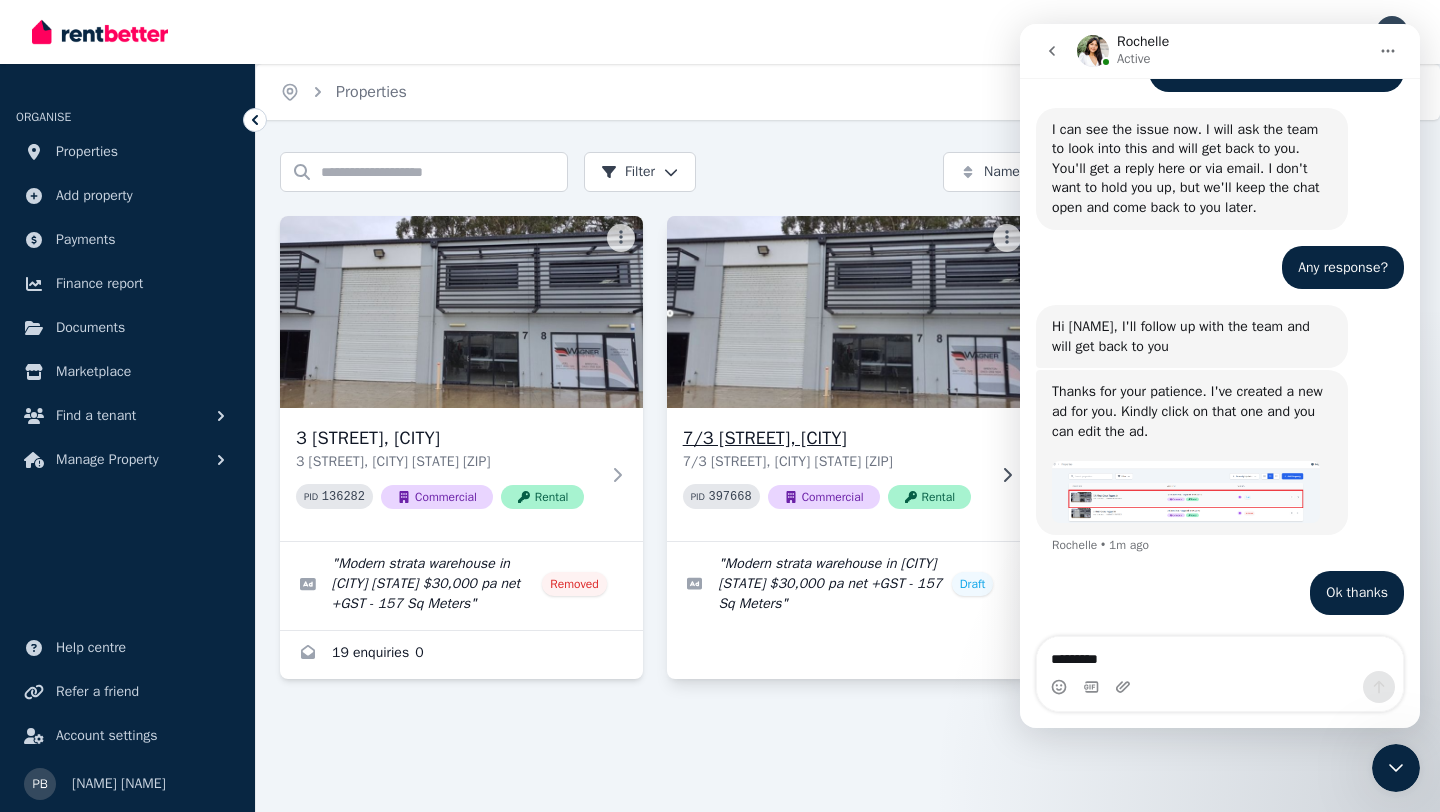 click at bounding box center [848, 312] 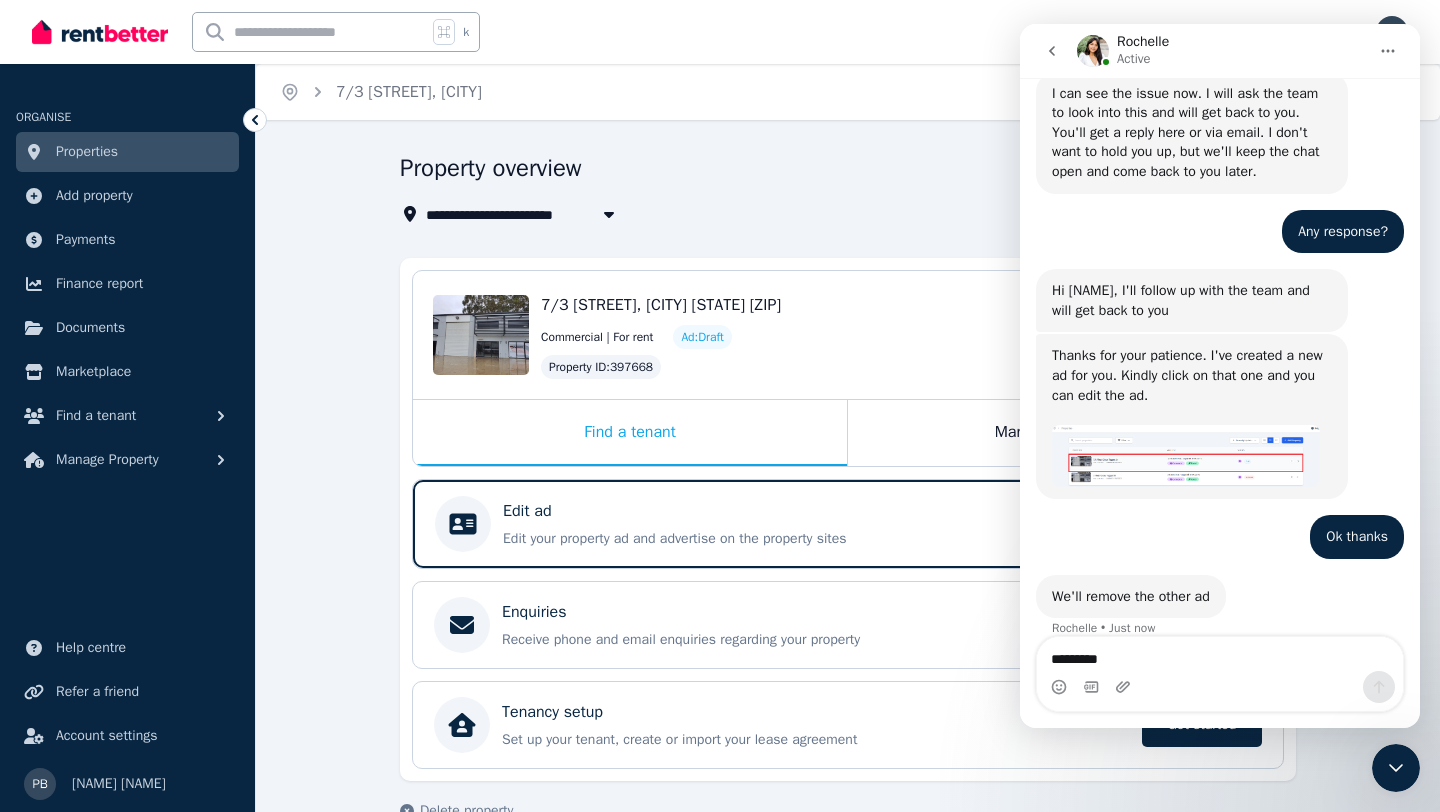 scroll, scrollTop: 3024, scrollLeft: 0, axis: vertical 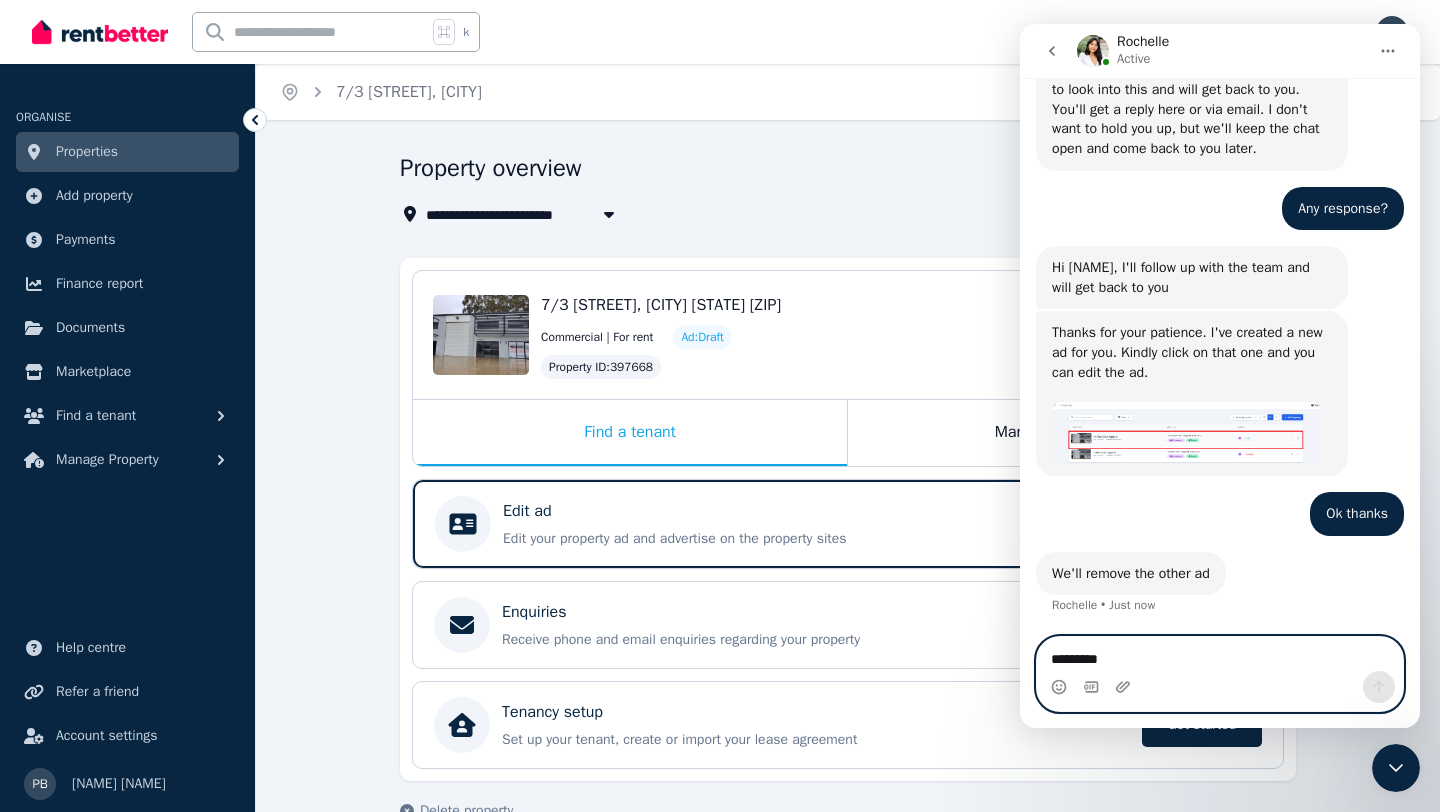 click on "*********" at bounding box center [1220, 654] 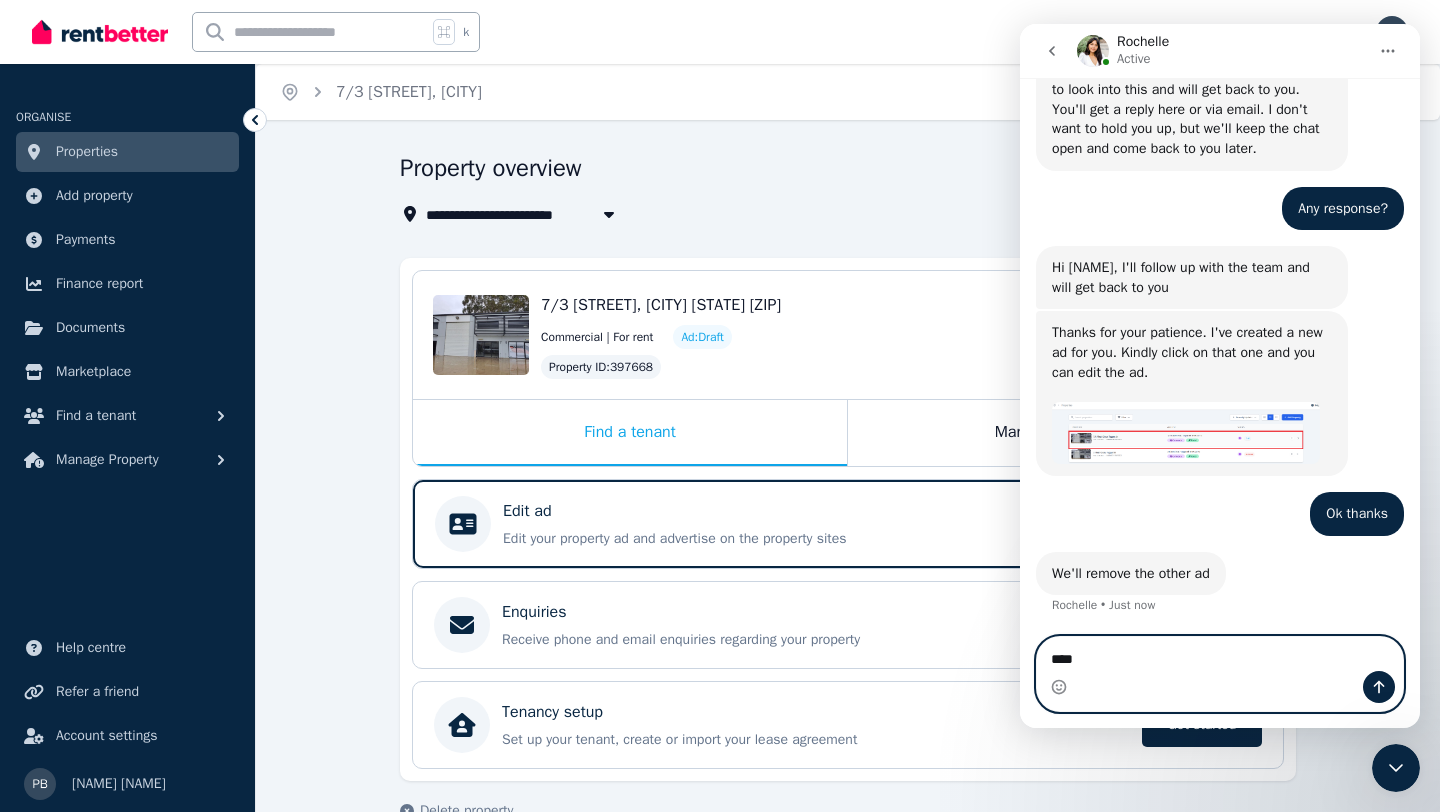 type on "****" 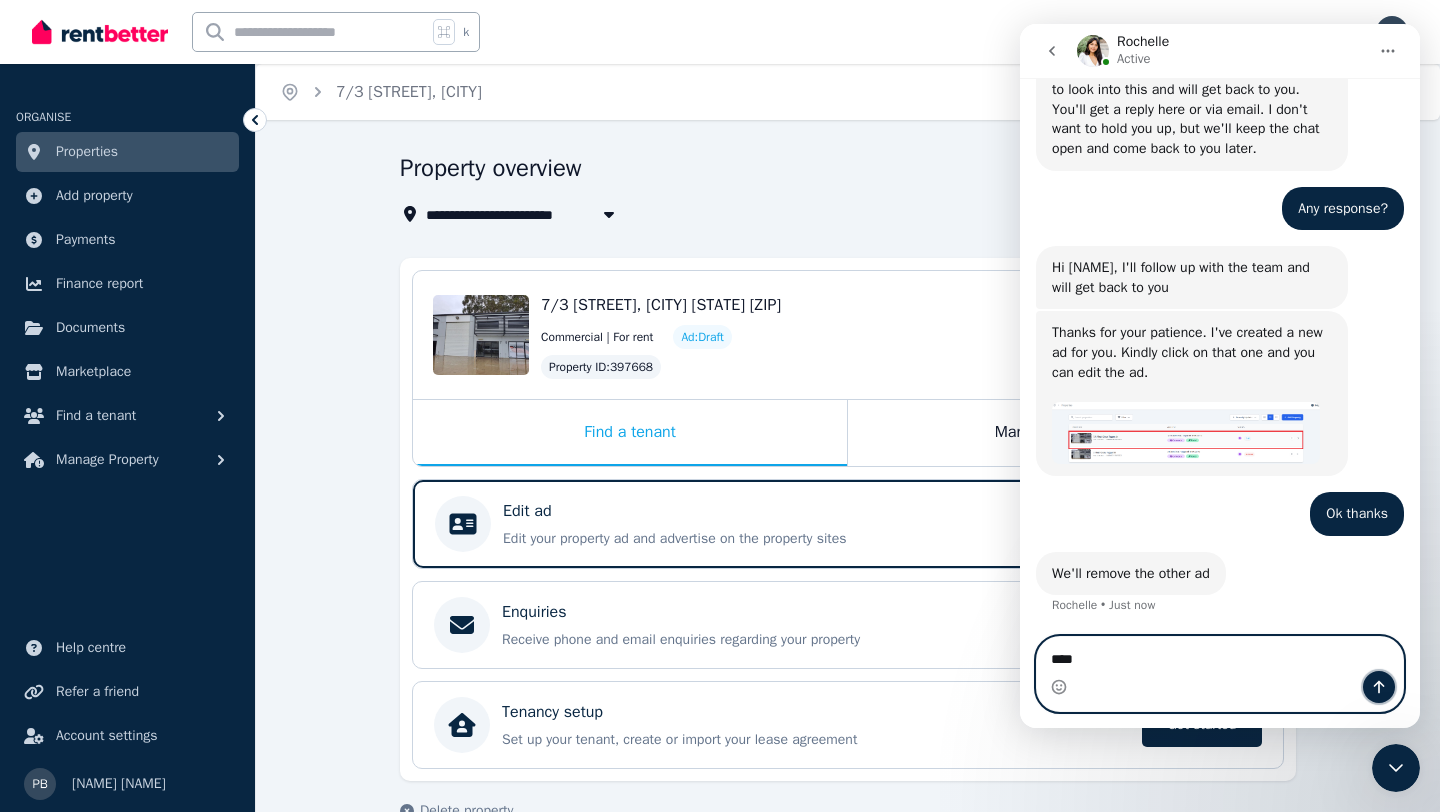 click 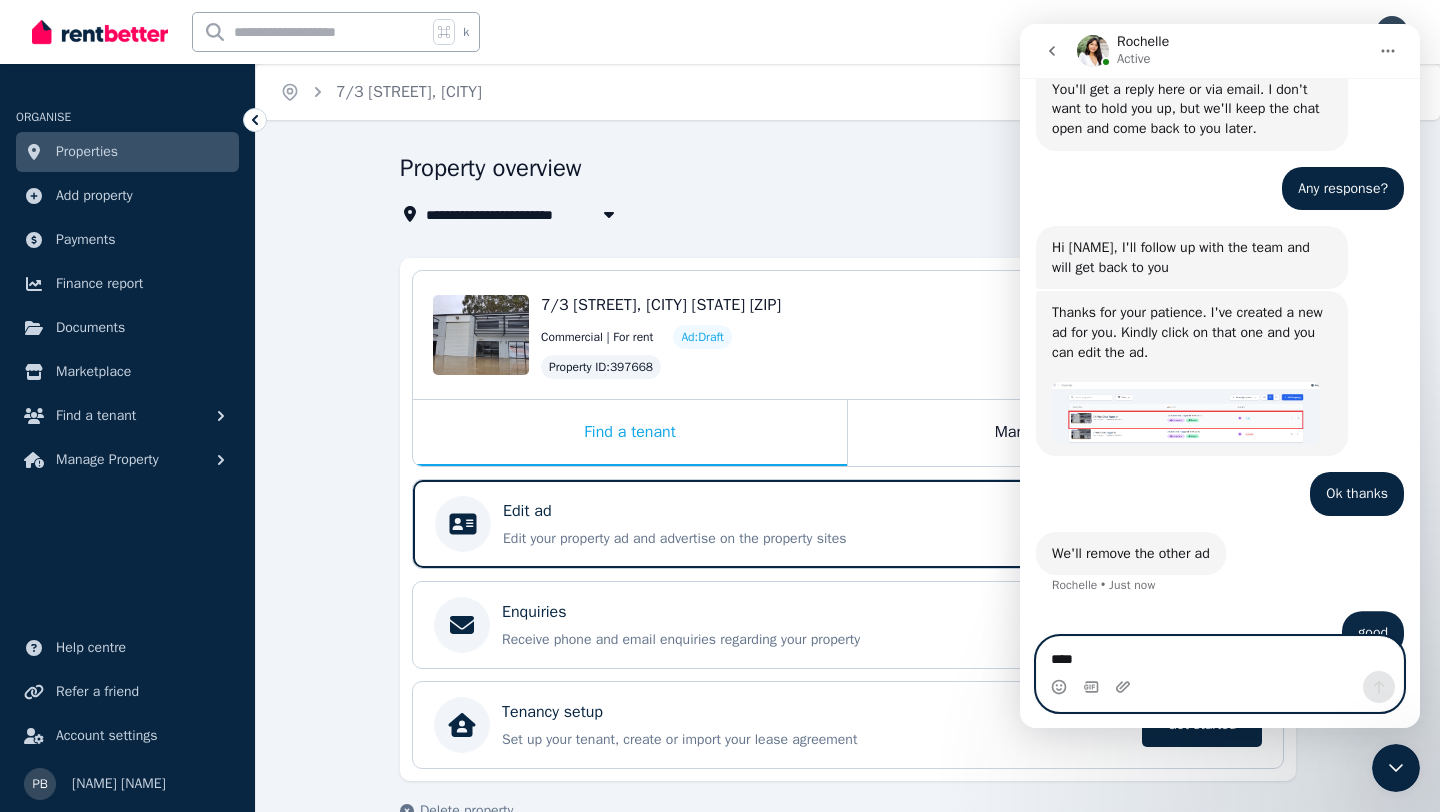 scroll, scrollTop: 3083, scrollLeft: 0, axis: vertical 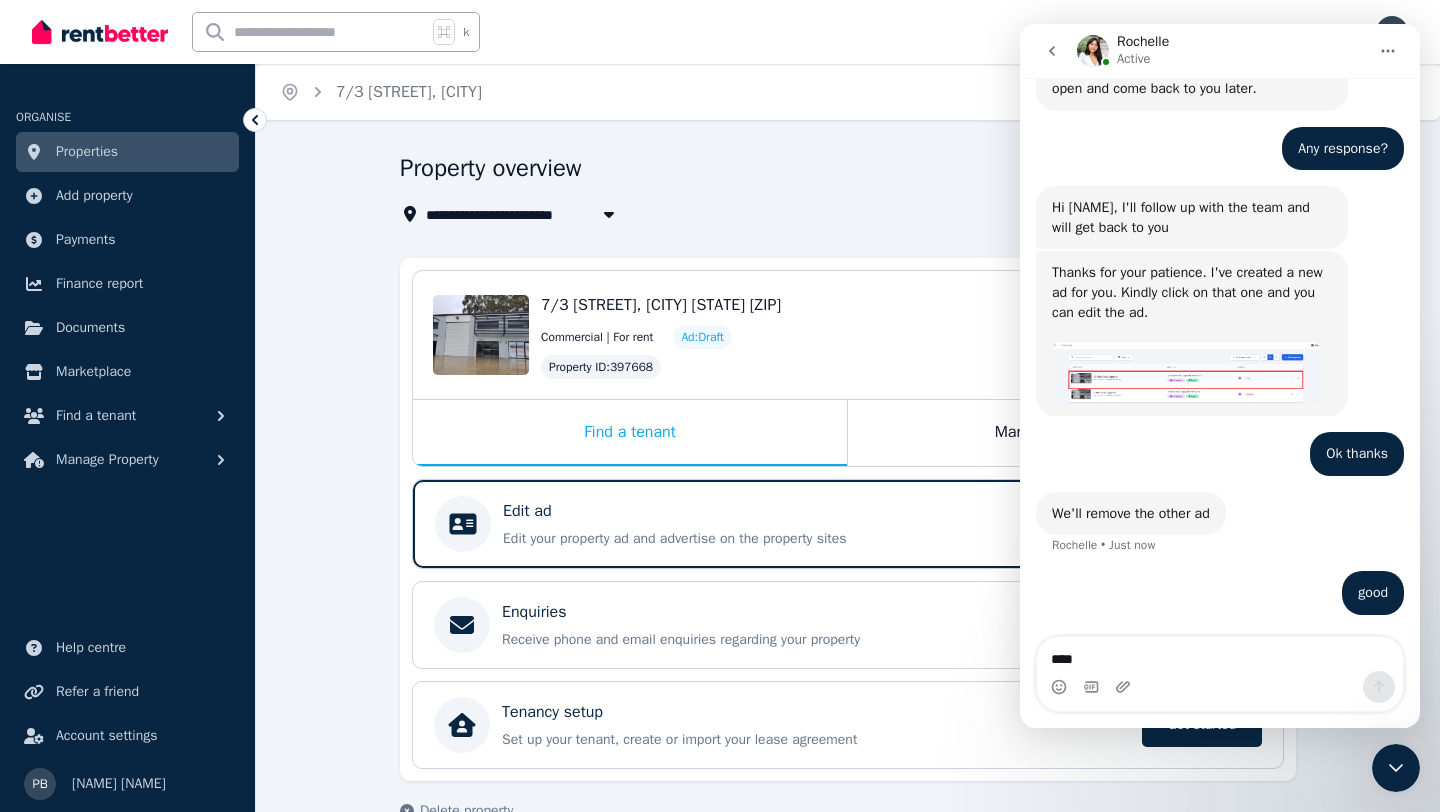 click 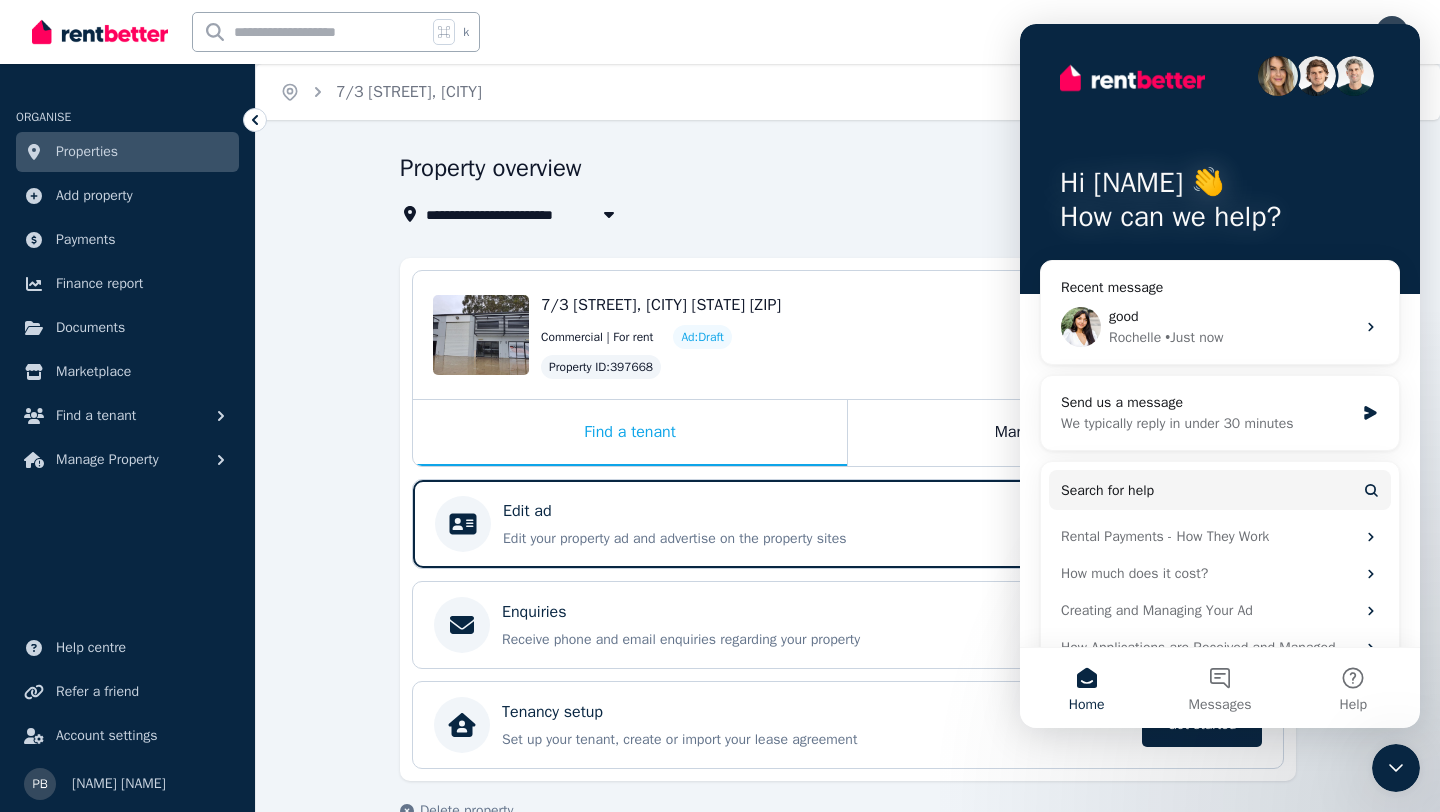 scroll, scrollTop: 0, scrollLeft: 0, axis: both 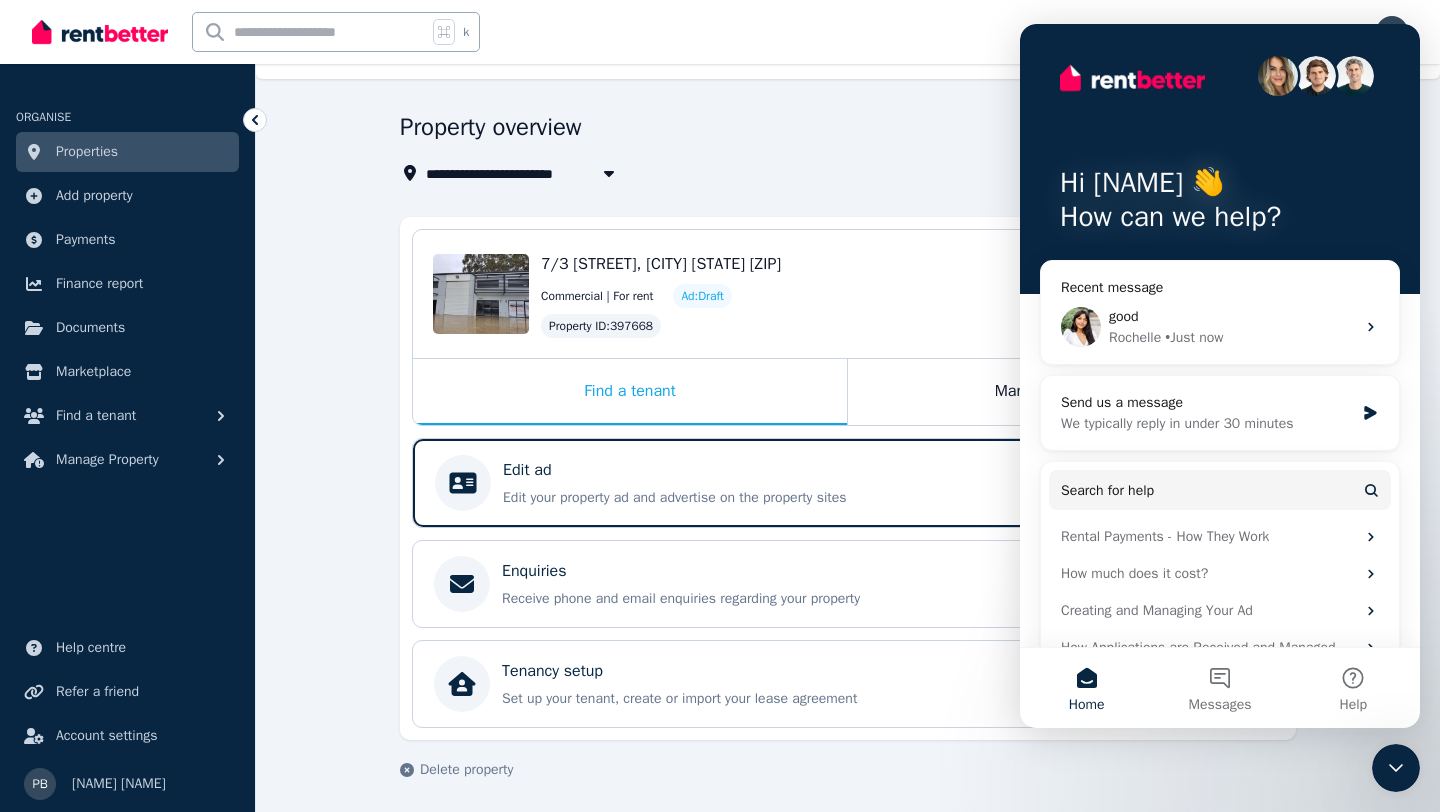 click on "**********" at bounding box center [842, 148] 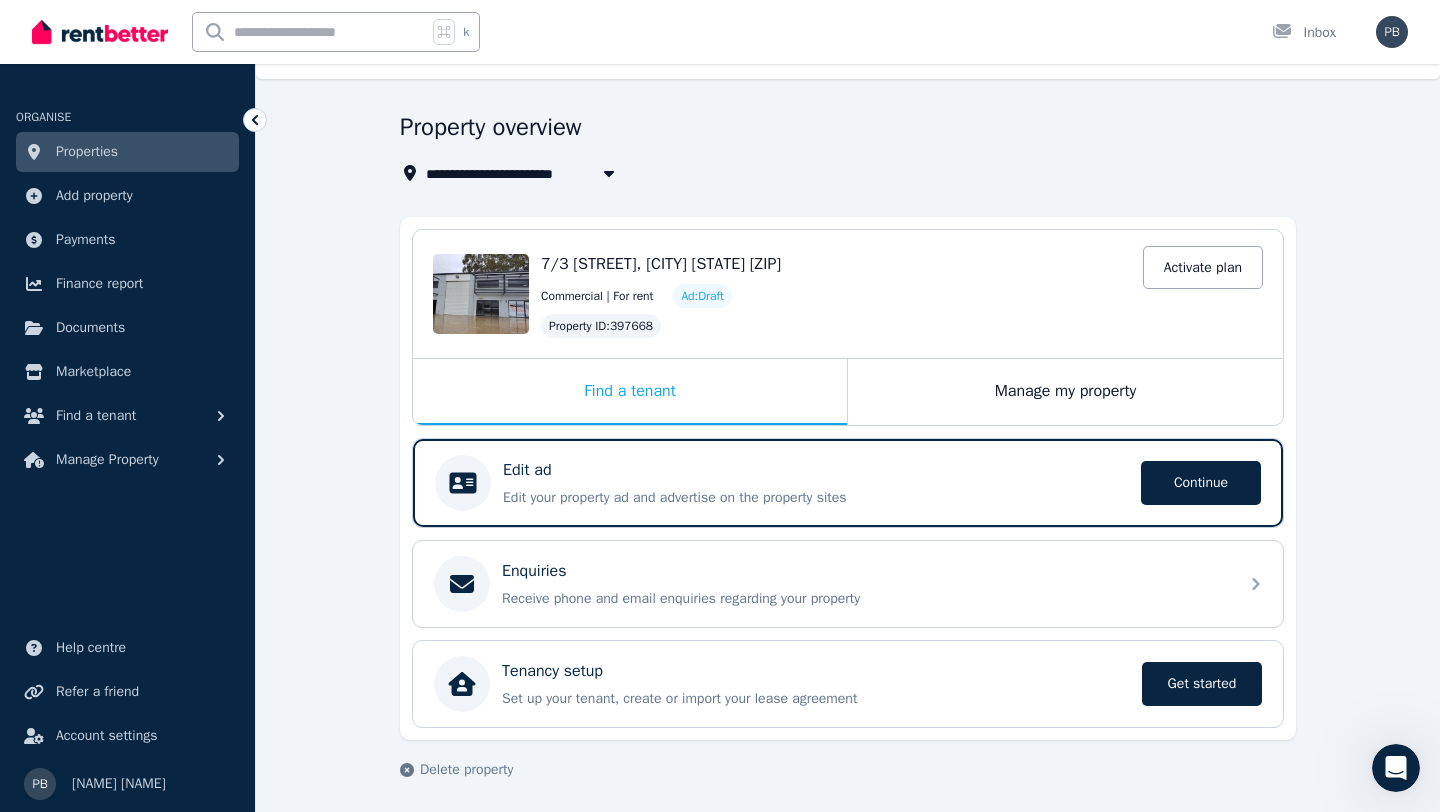 scroll, scrollTop: 0, scrollLeft: 0, axis: both 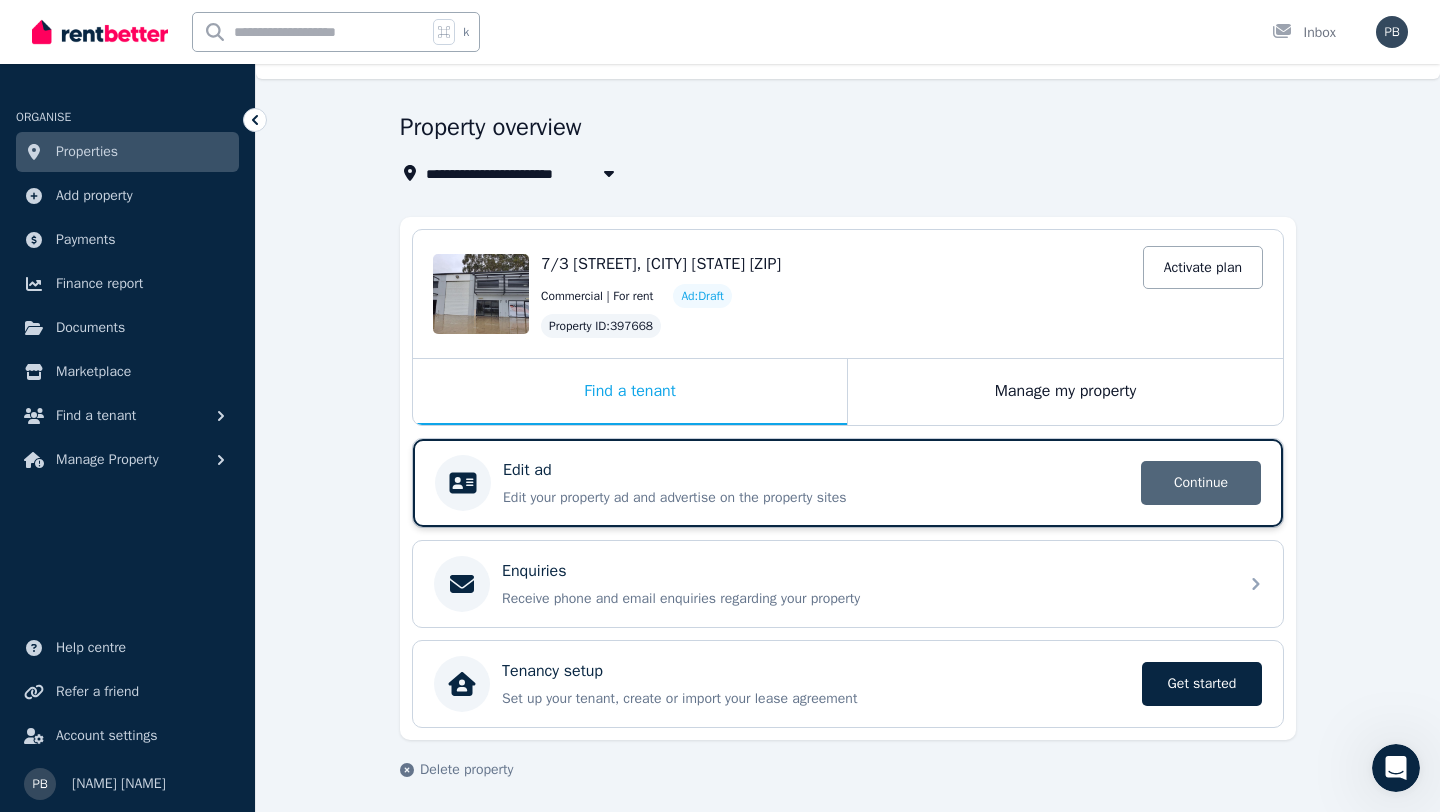 click on "Continue" at bounding box center (1201, 483) 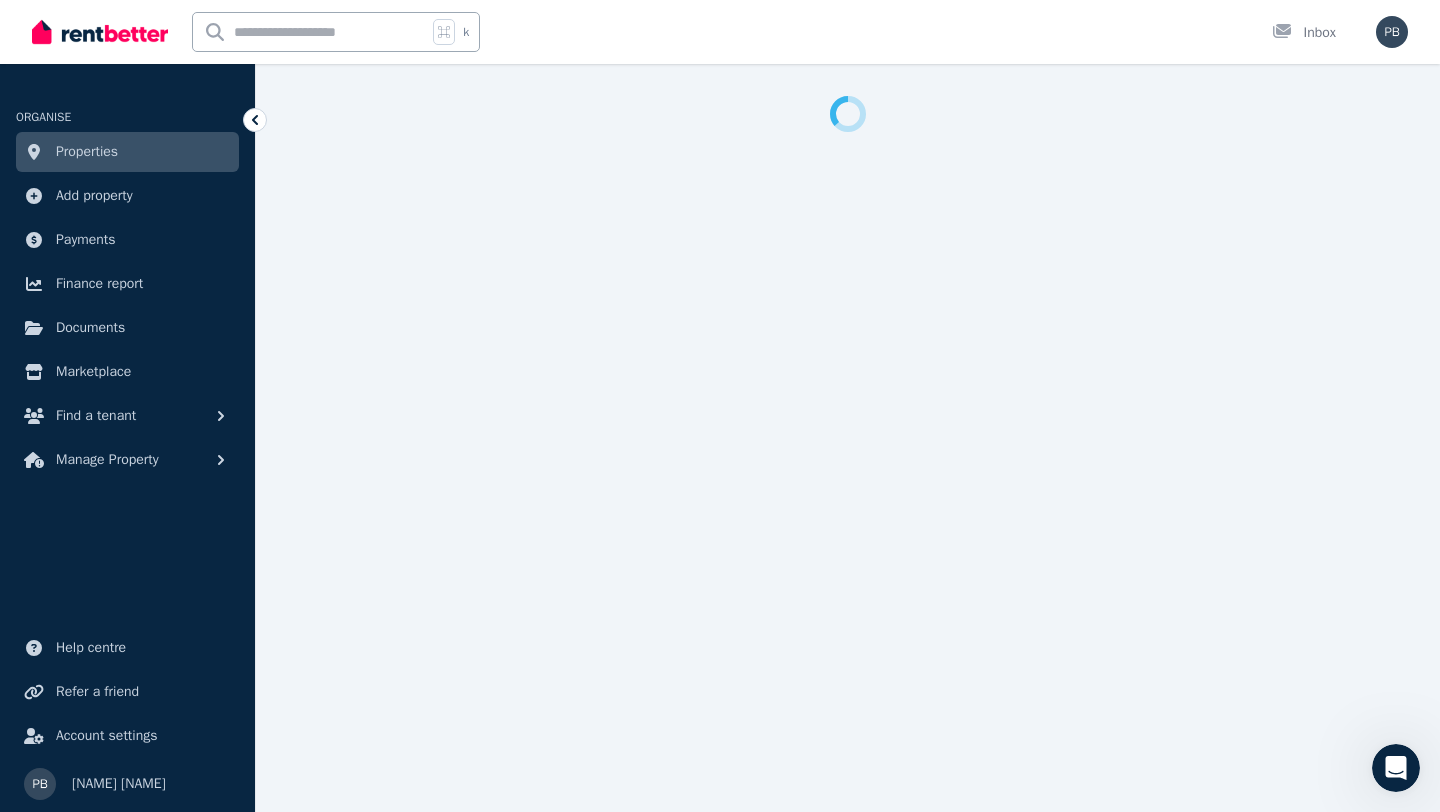 select on "***" 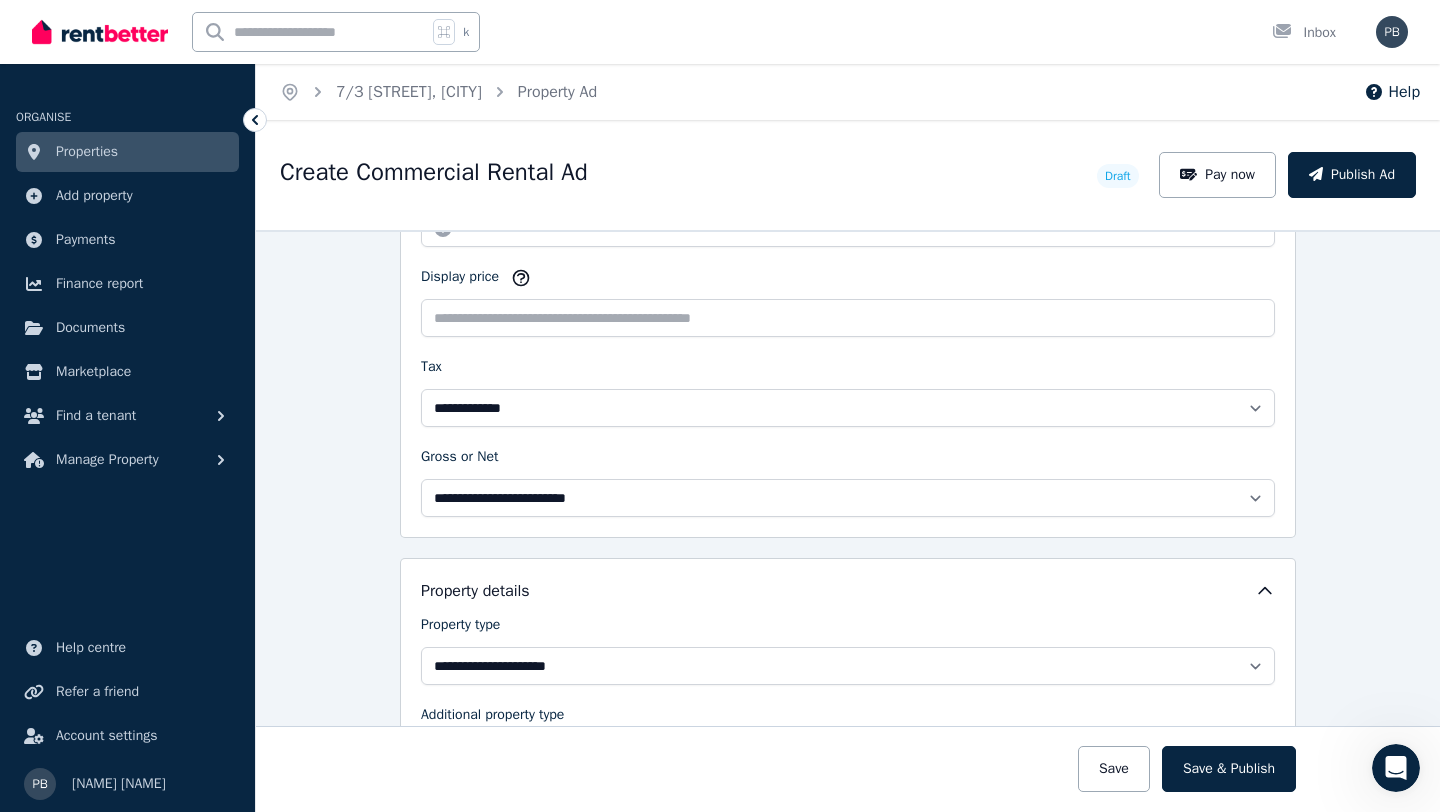 scroll, scrollTop: 765, scrollLeft: 0, axis: vertical 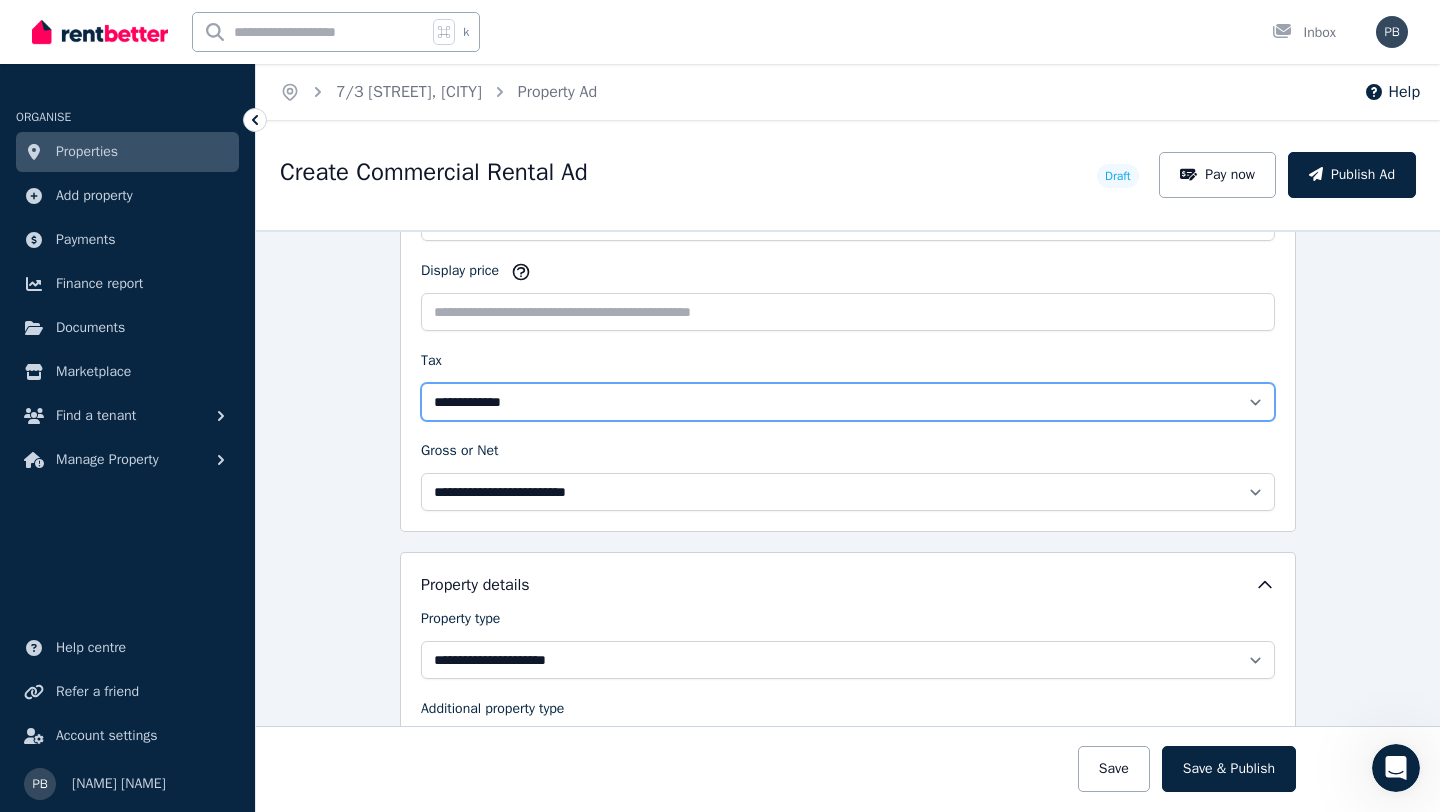 click on "**********" at bounding box center (848, 402) 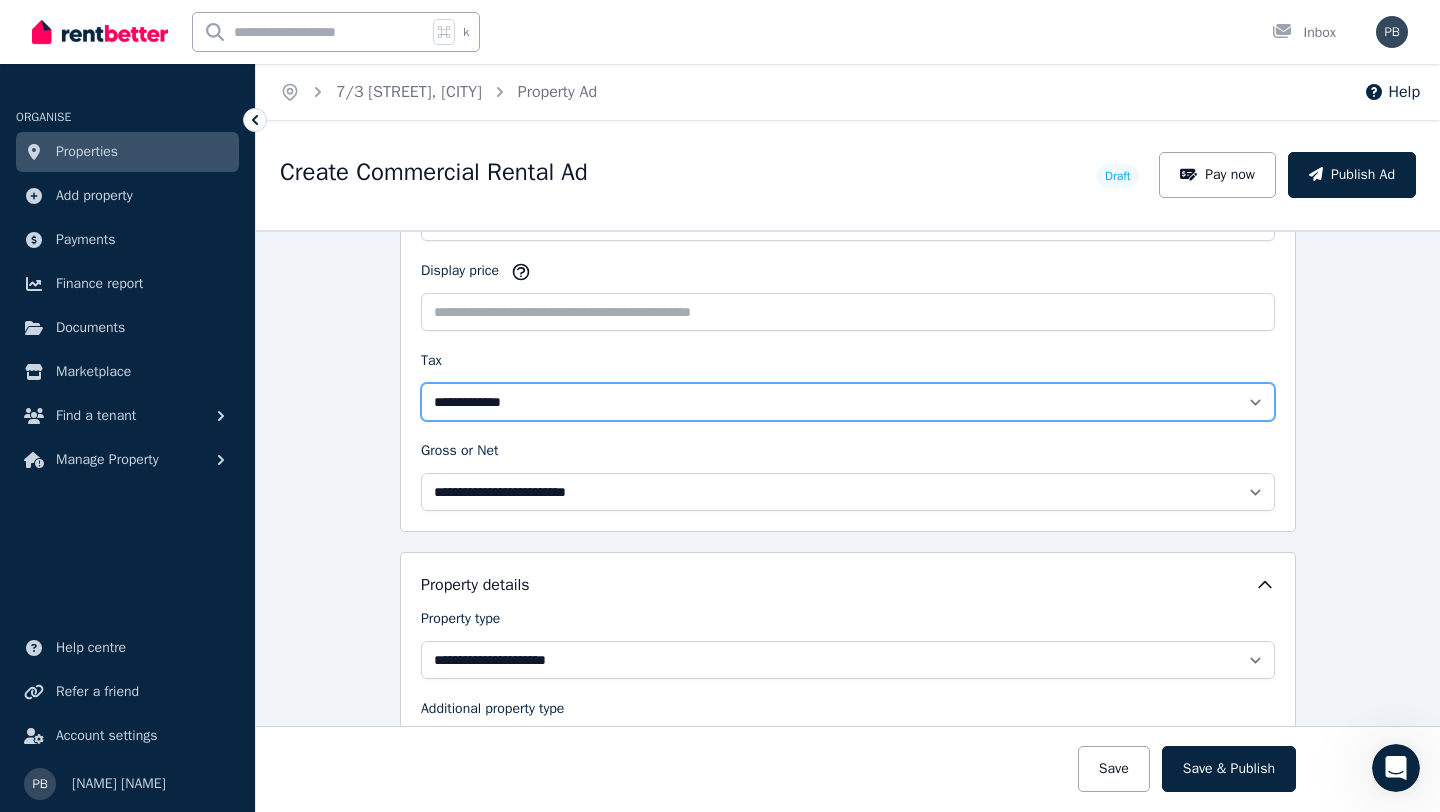 select on "*********" 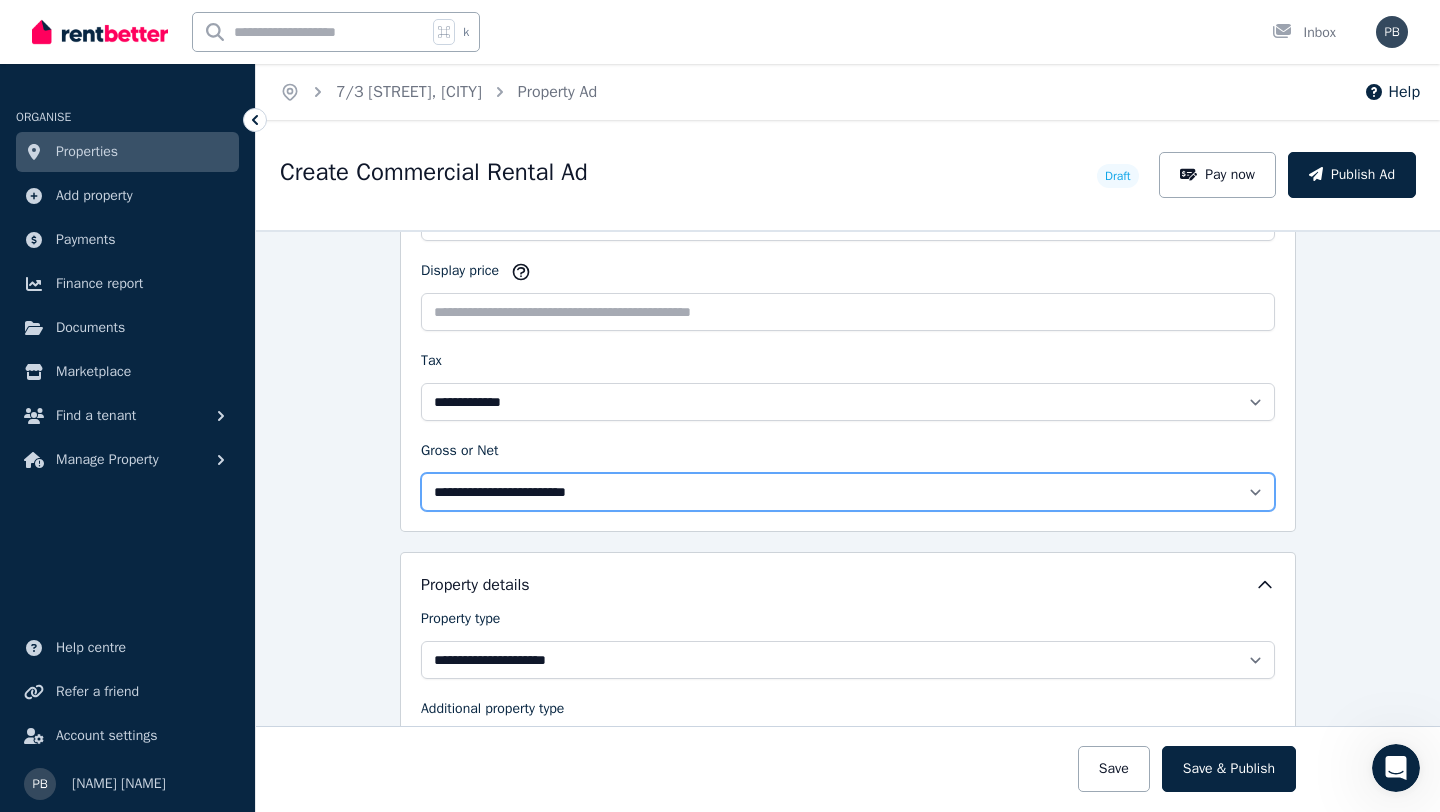 click on "**********" at bounding box center [848, 492] 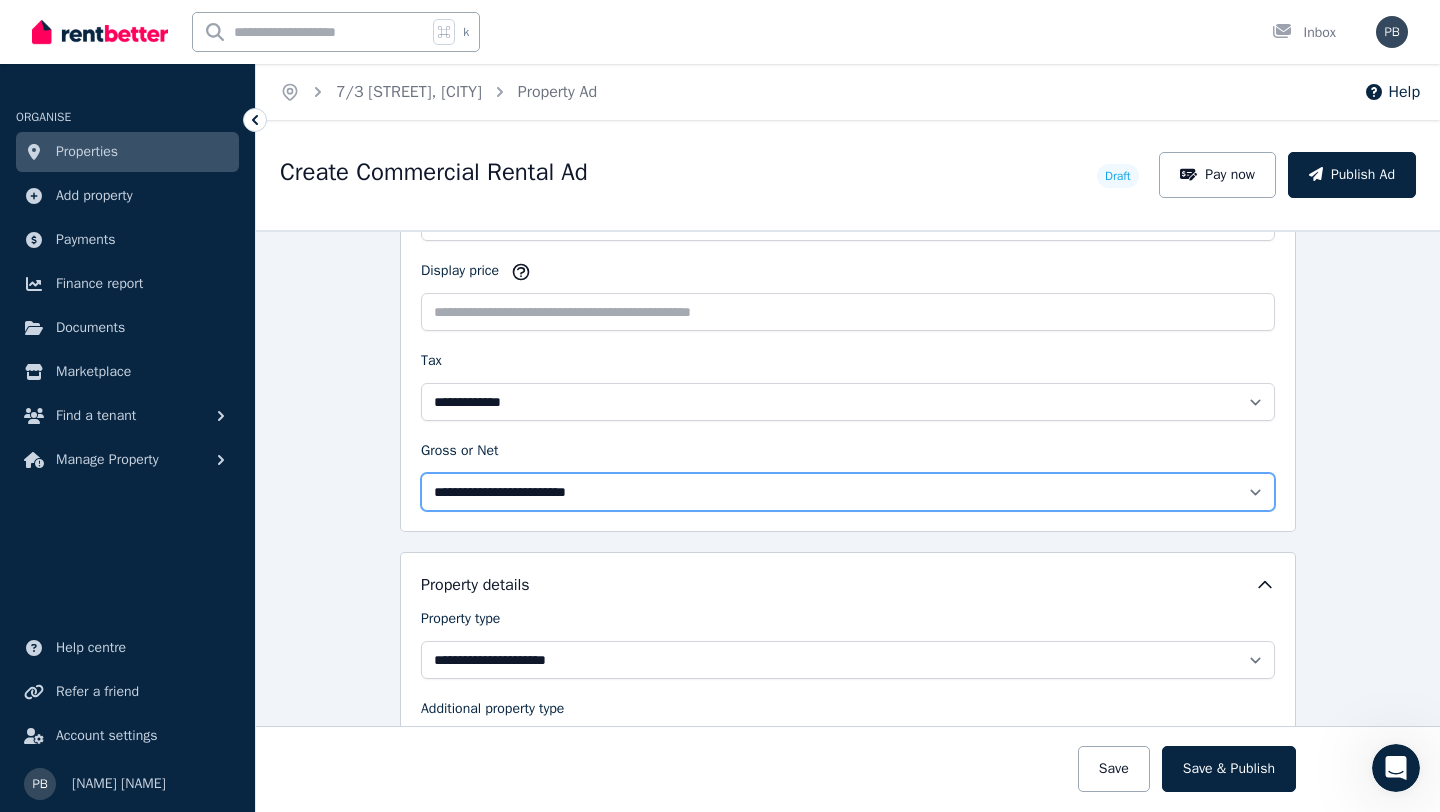 select on "**********" 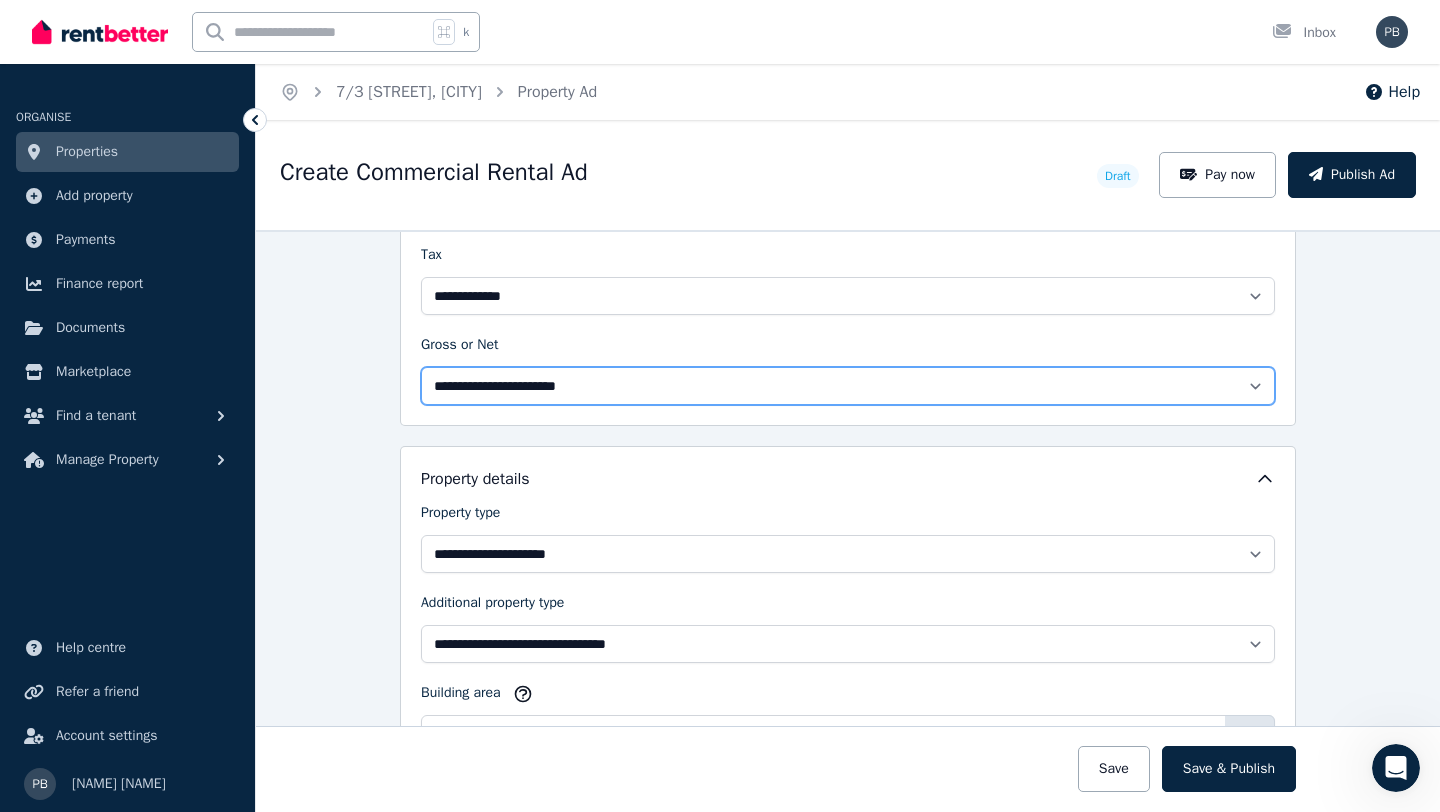 scroll, scrollTop: 880, scrollLeft: 0, axis: vertical 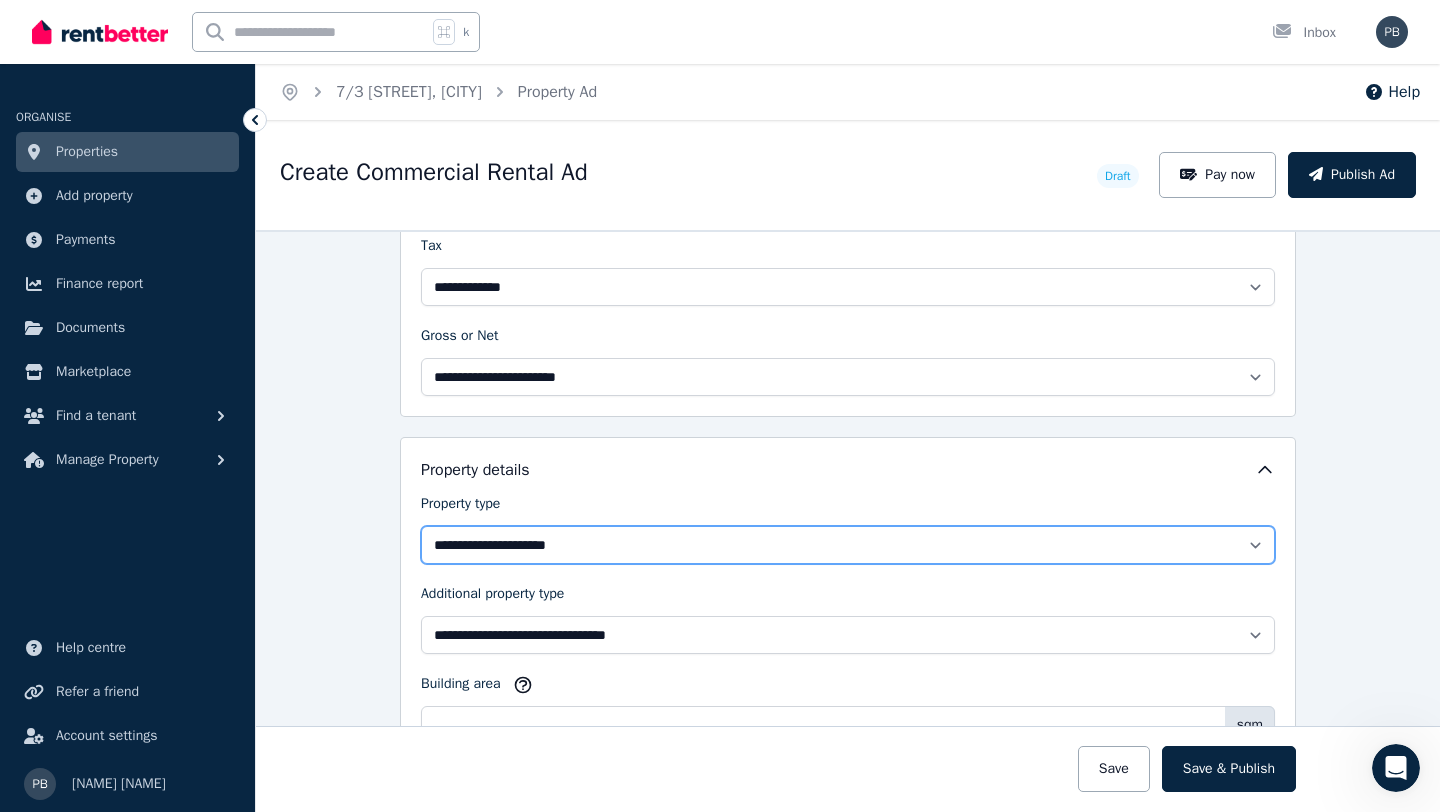 click on "**********" at bounding box center (848, 545) 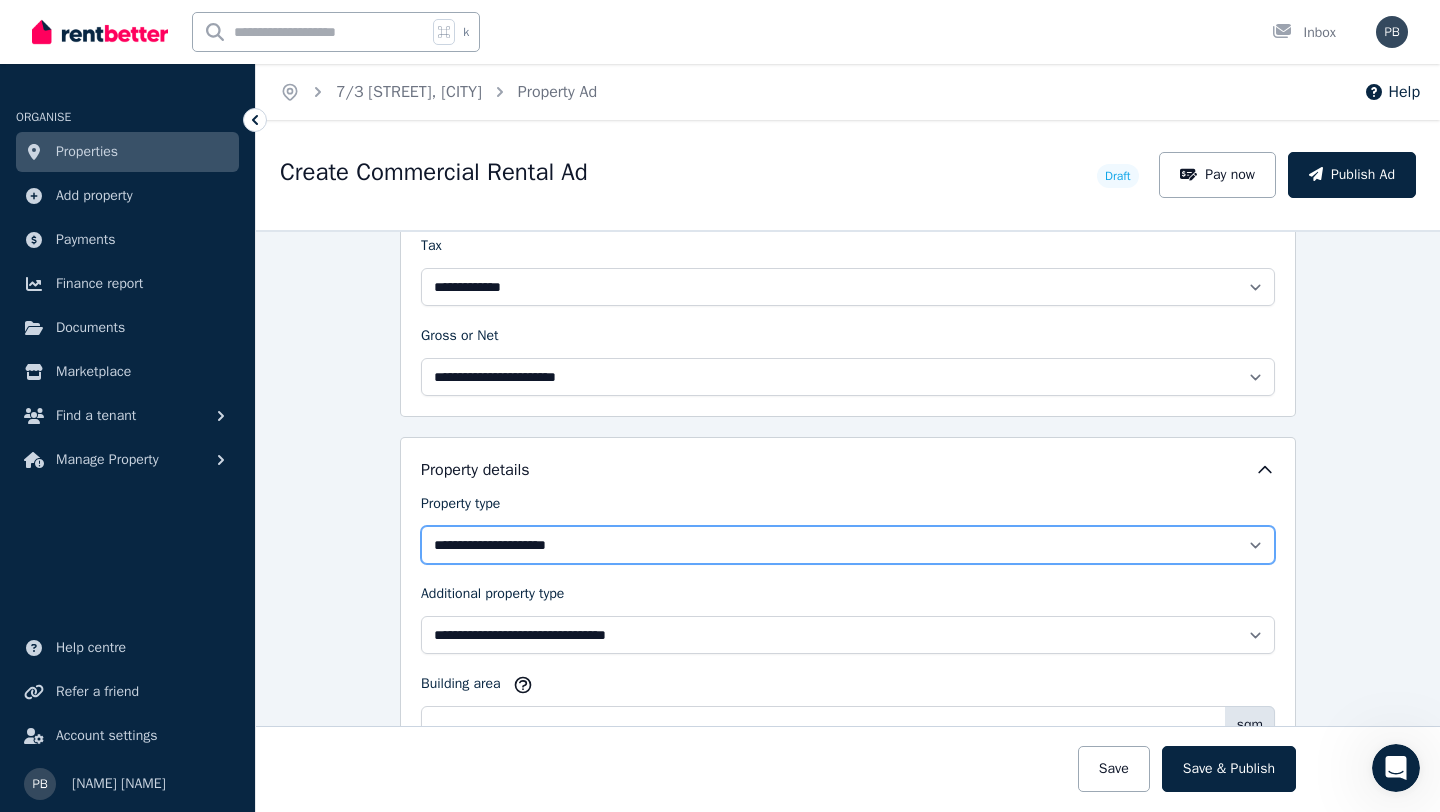 select on "**********" 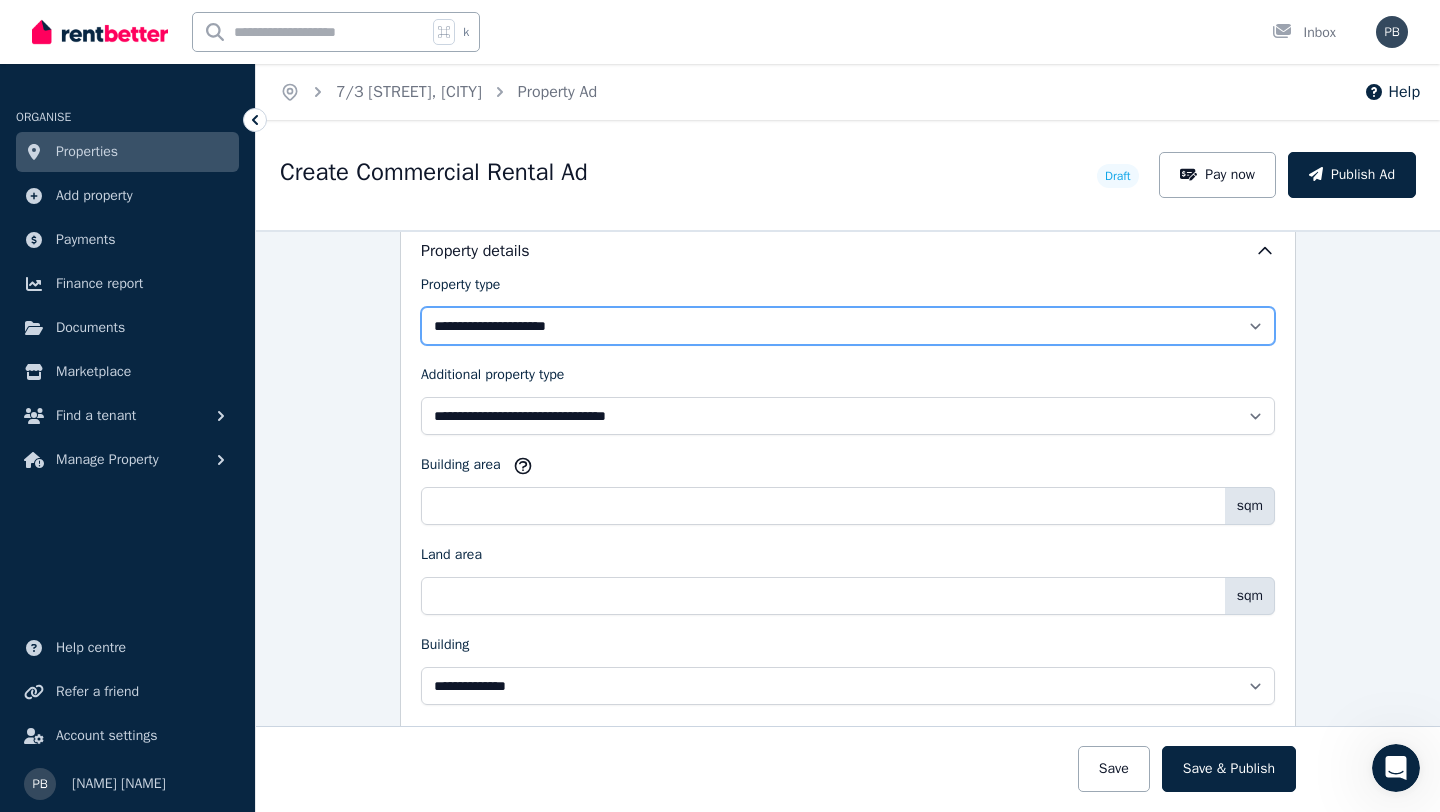 scroll, scrollTop: 1104, scrollLeft: 0, axis: vertical 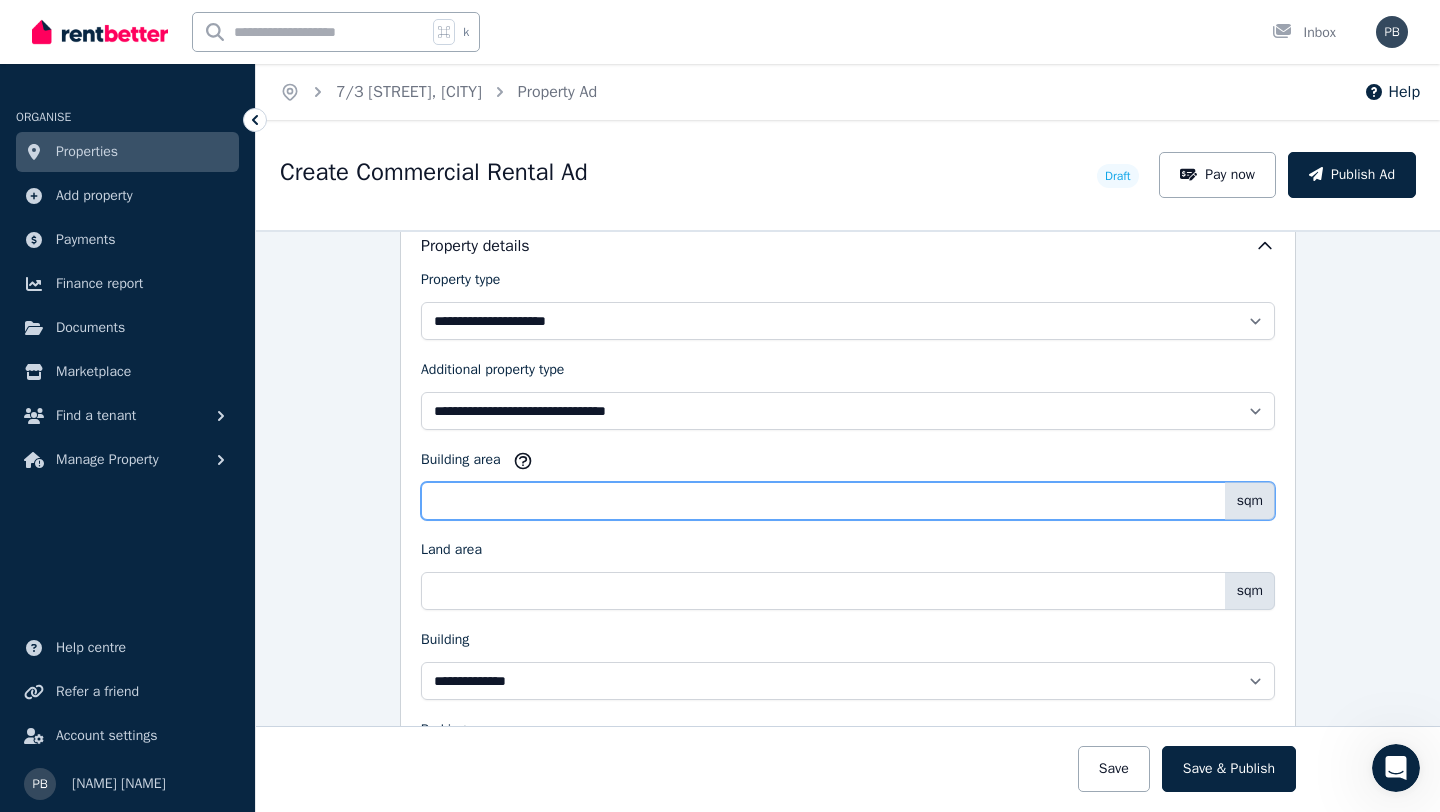 click on "Building area" at bounding box center (848, 501) 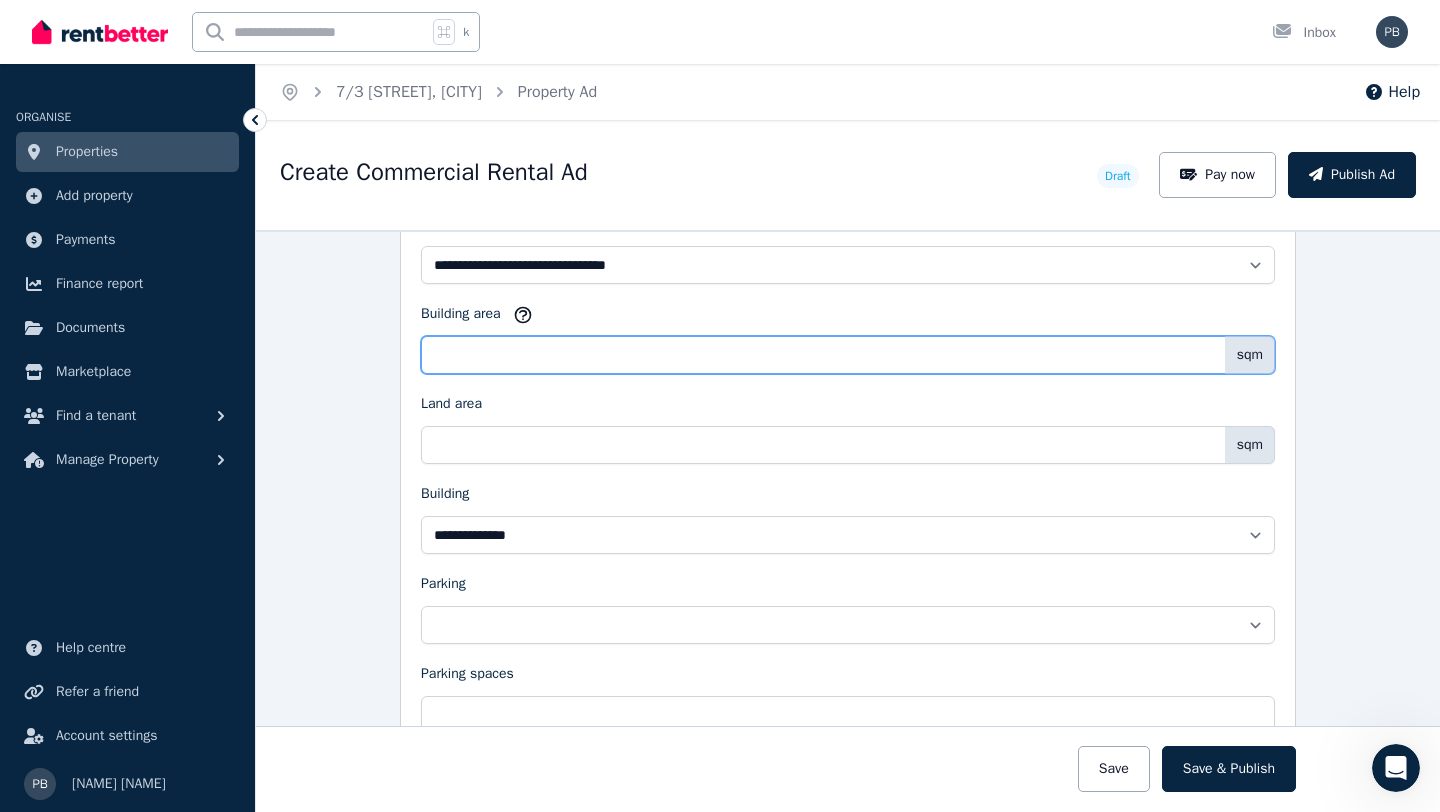 scroll, scrollTop: 1253, scrollLeft: 0, axis: vertical 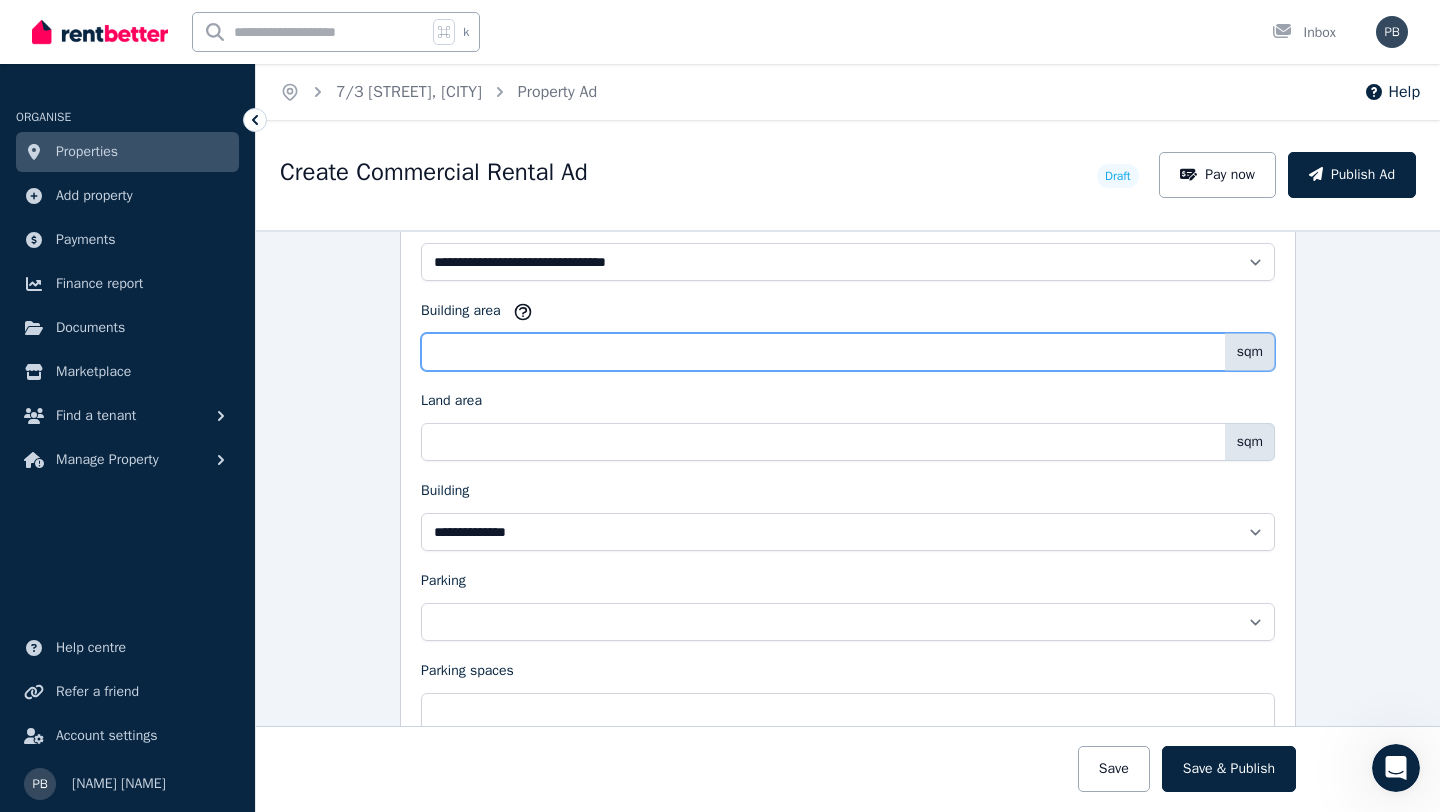 type on "***" 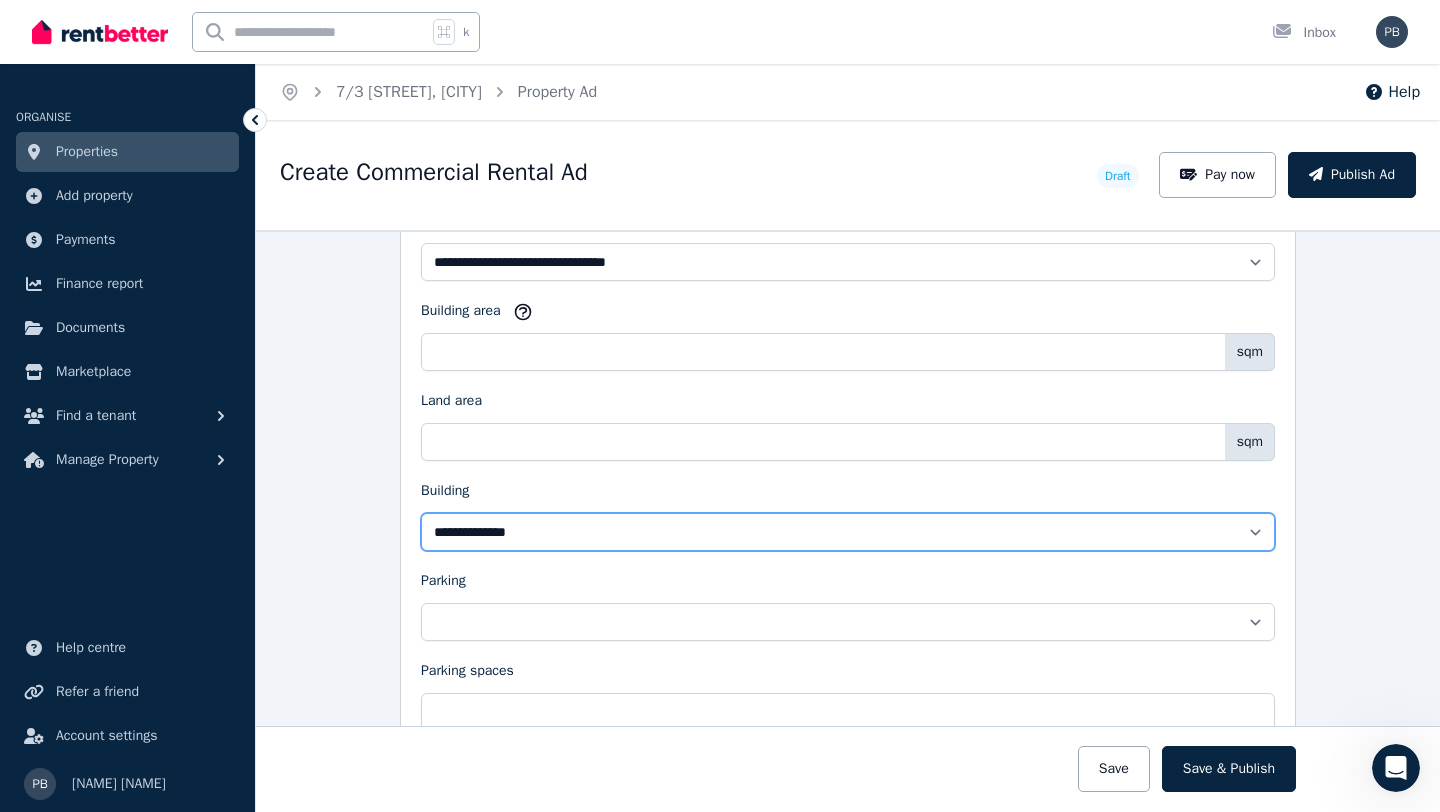 click on "**********" at bounding box center (848, 532) 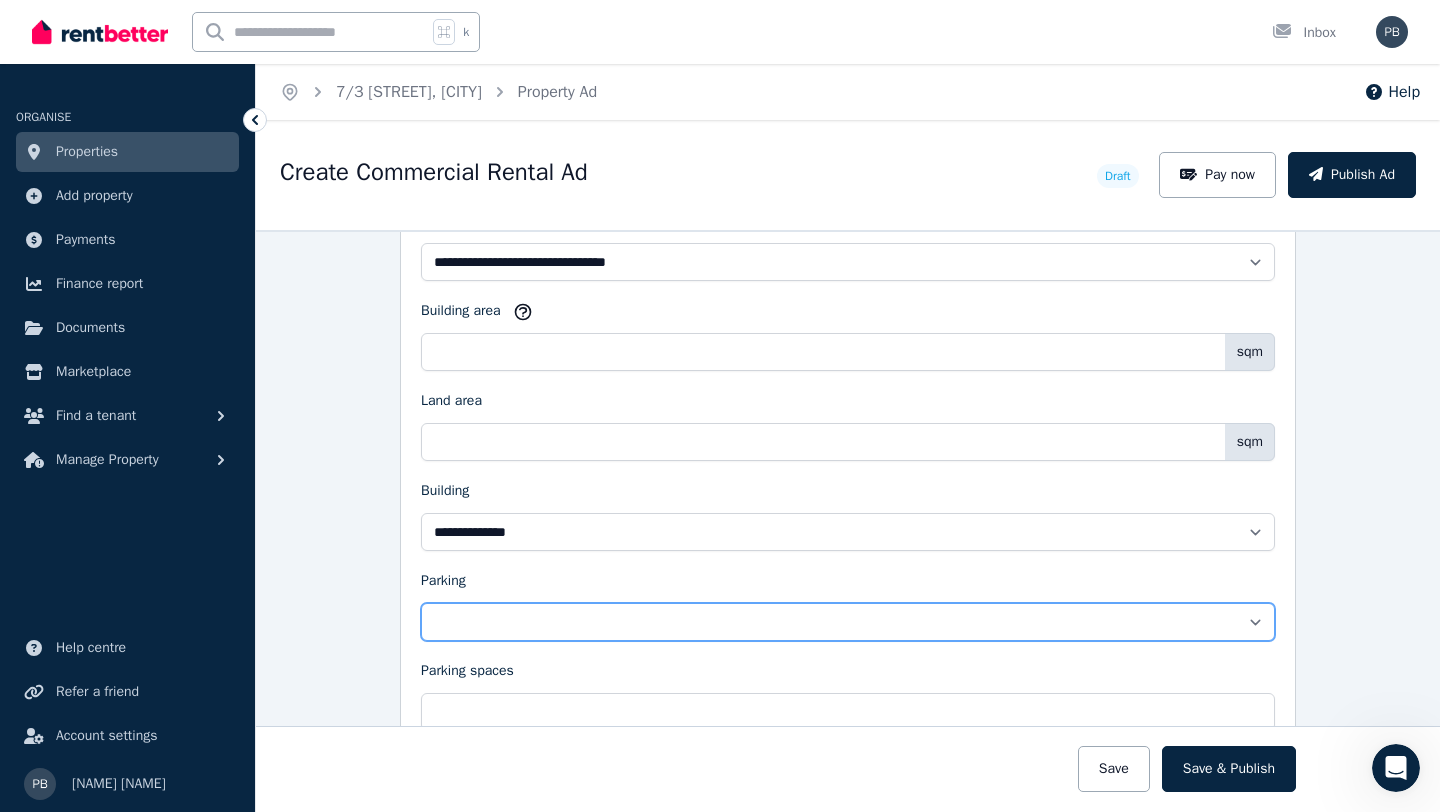 click on "**********" at bounding box center [848, 622] 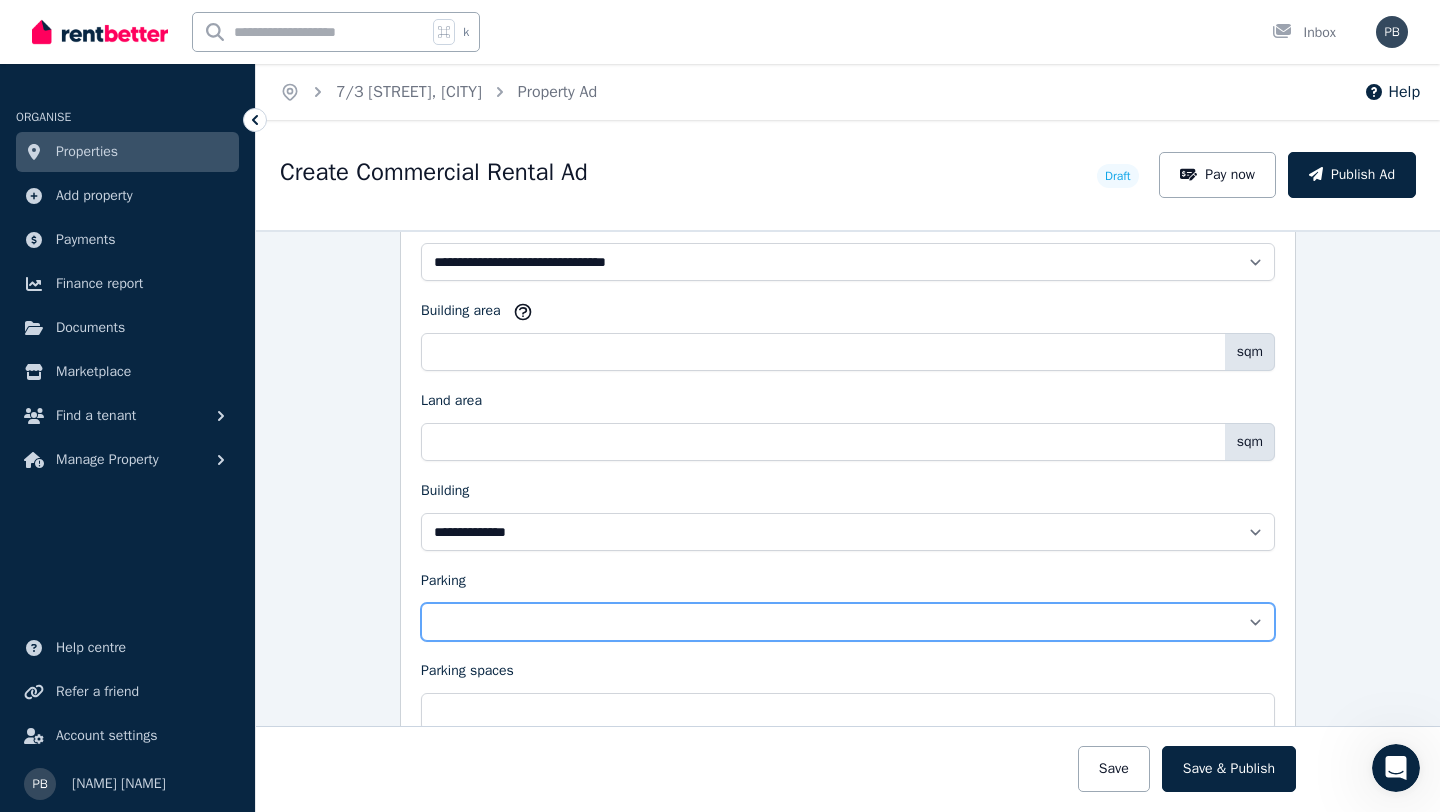 select on "**********" 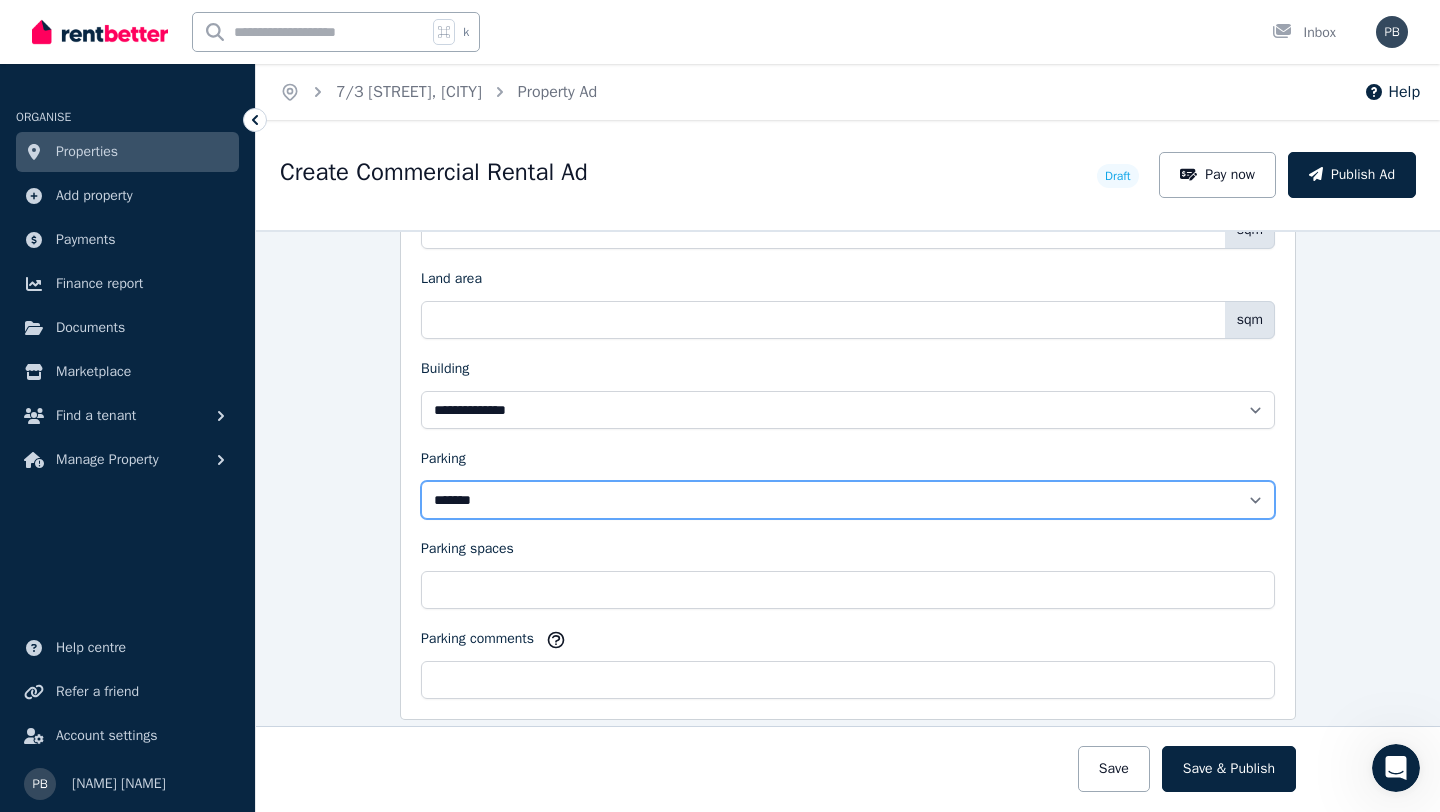 scroll, scrollTop: 1374, scrollLeft: 0, axis: vertical 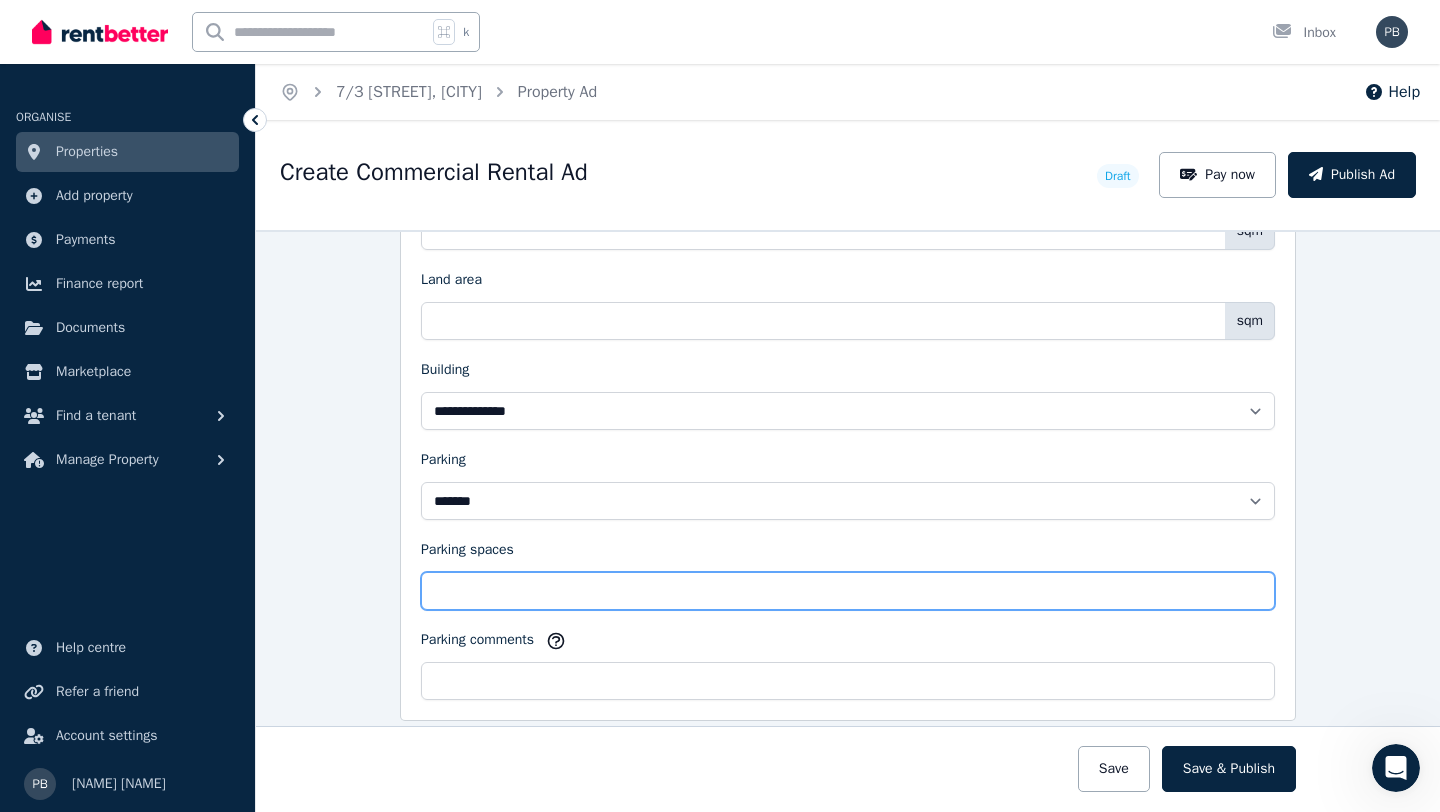click on "Parking spaces" at bounding box center (848, 591) 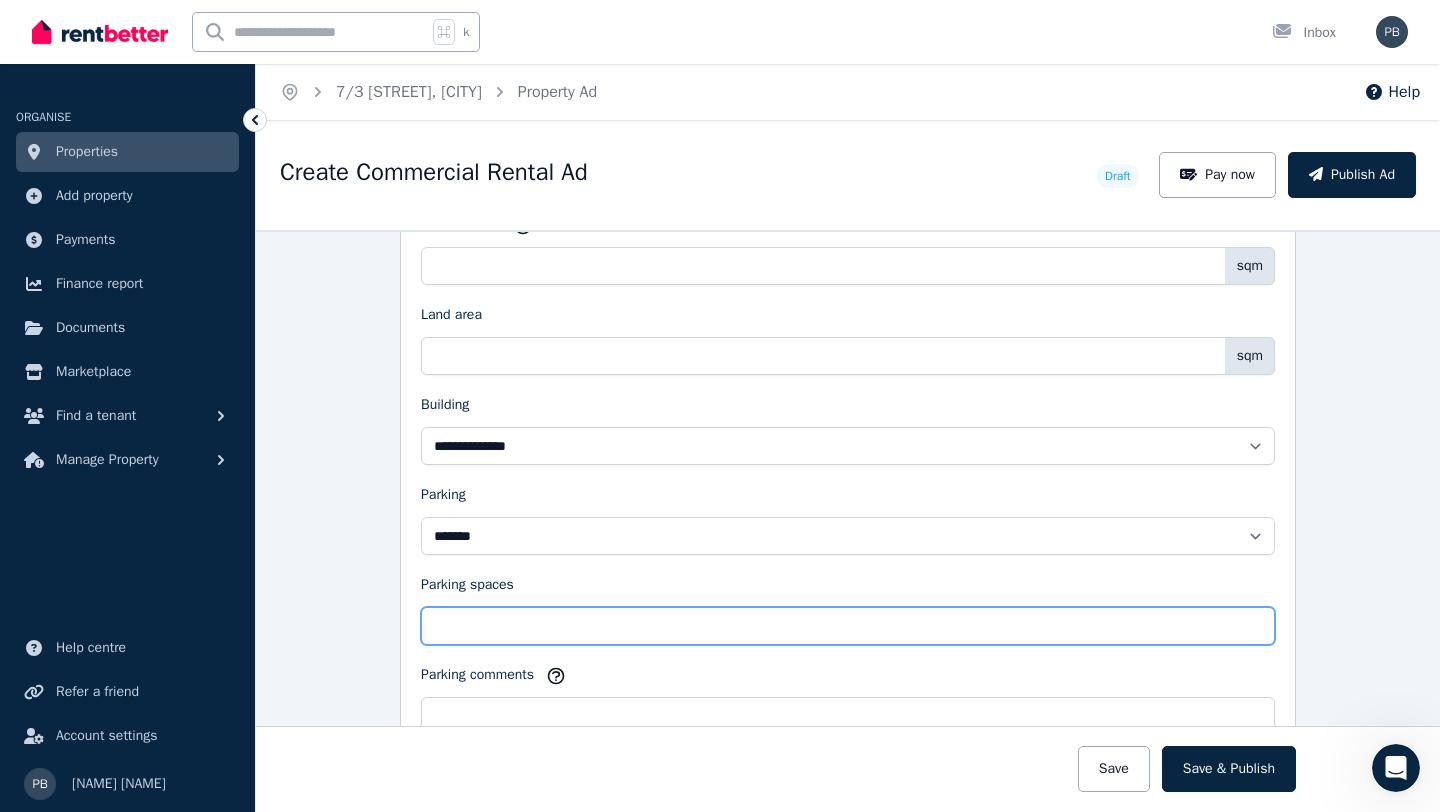 scroll, scrollTop: 1328, scrollLeft: 0, axis: vertical 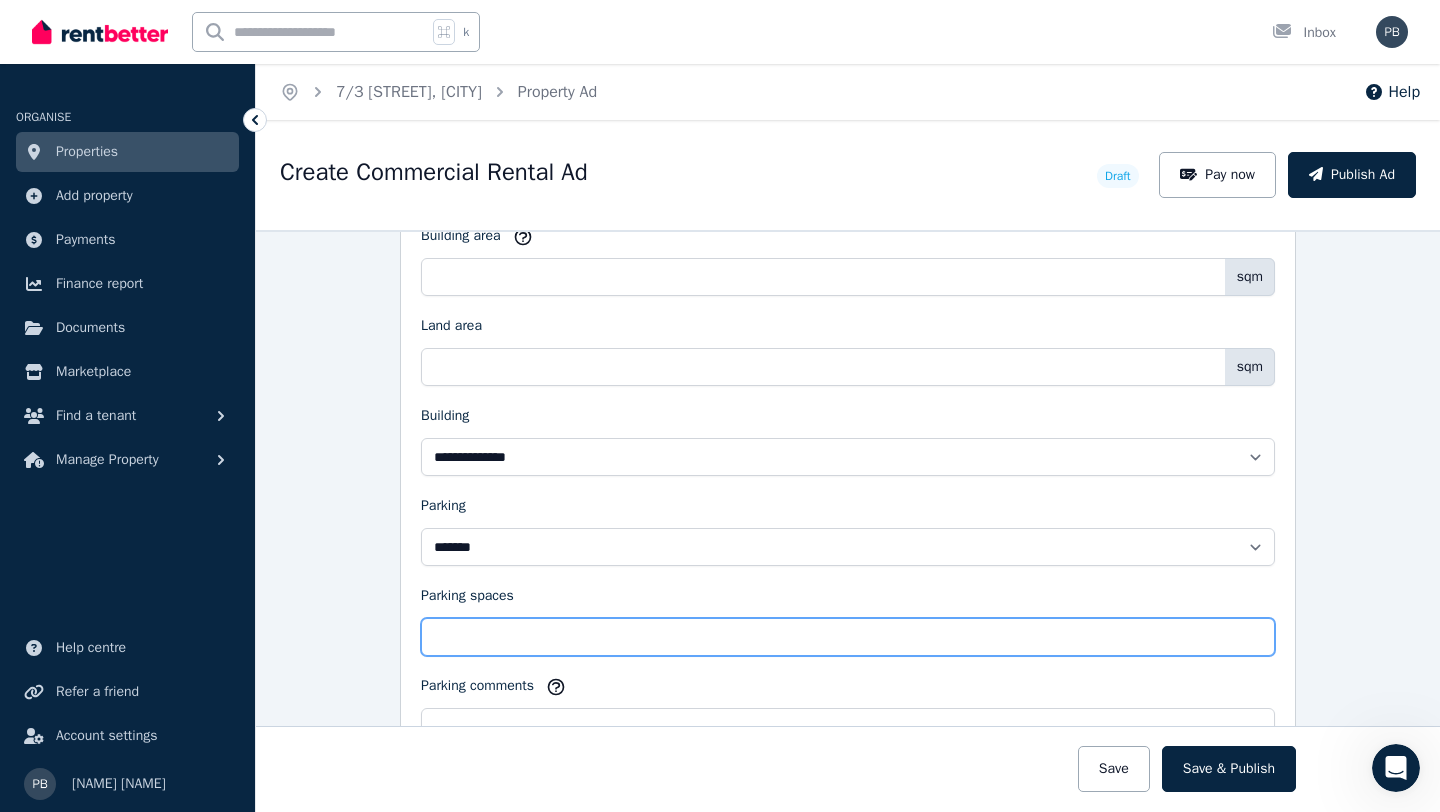 type on "*" 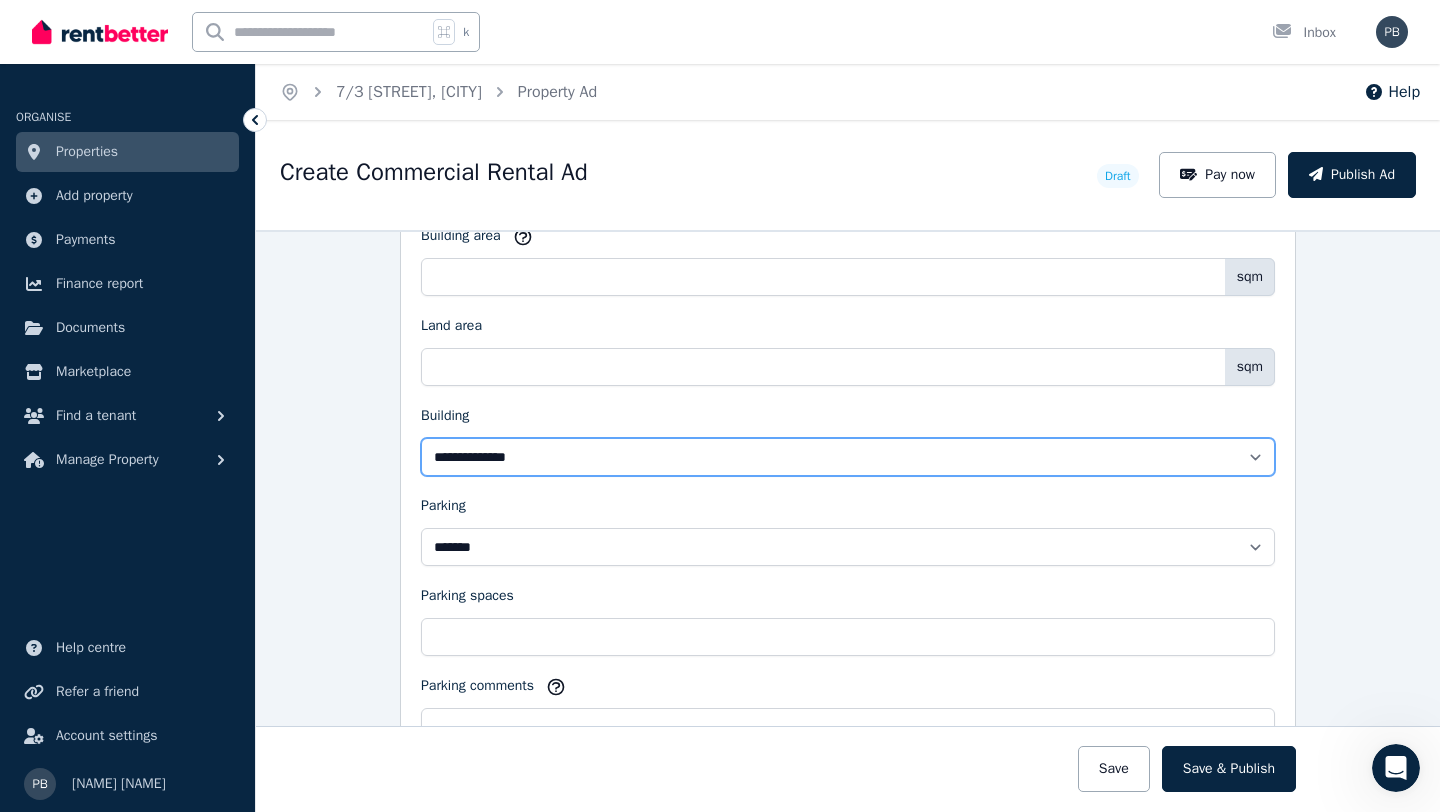 click on "**********" at bounding box center (848, 457) 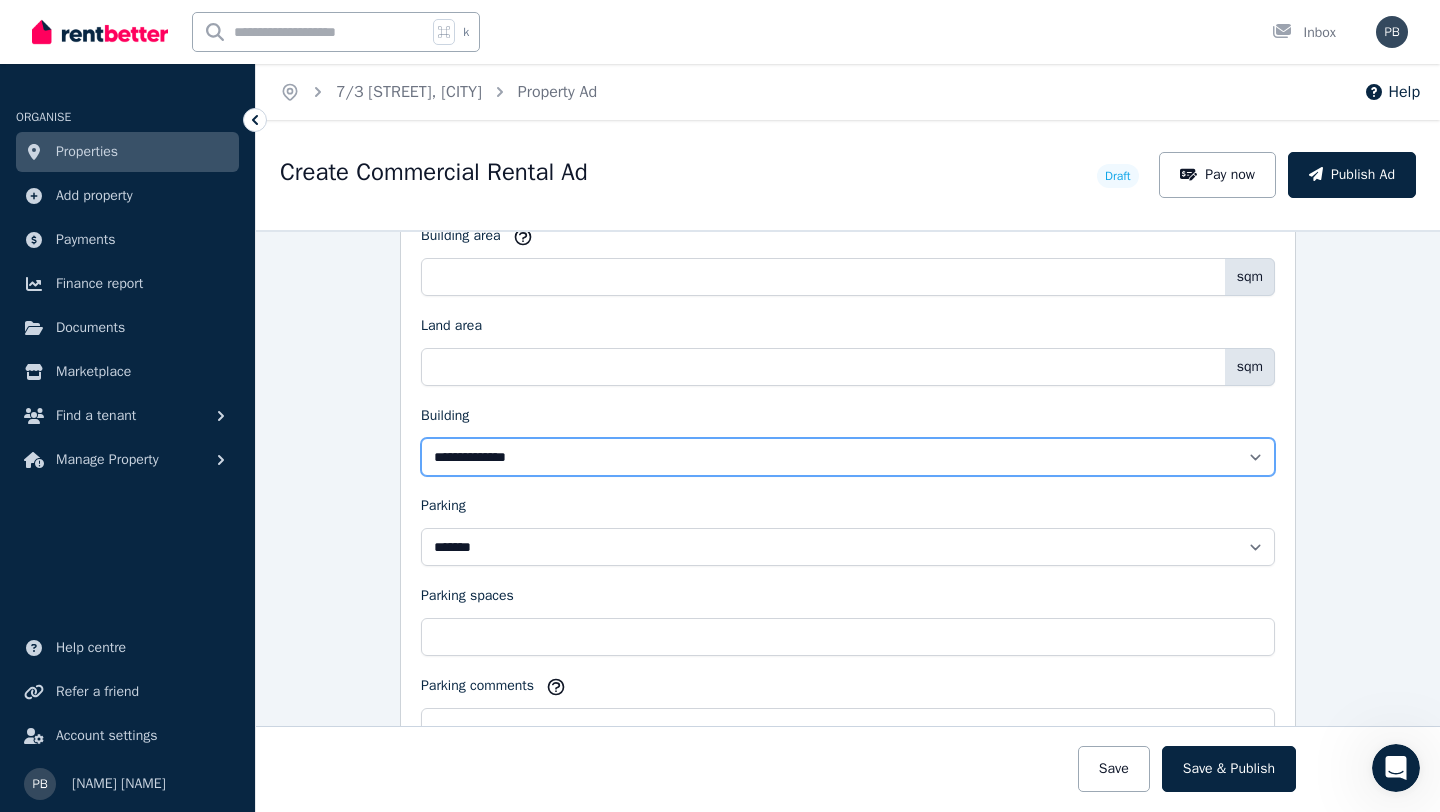 select on "**********" 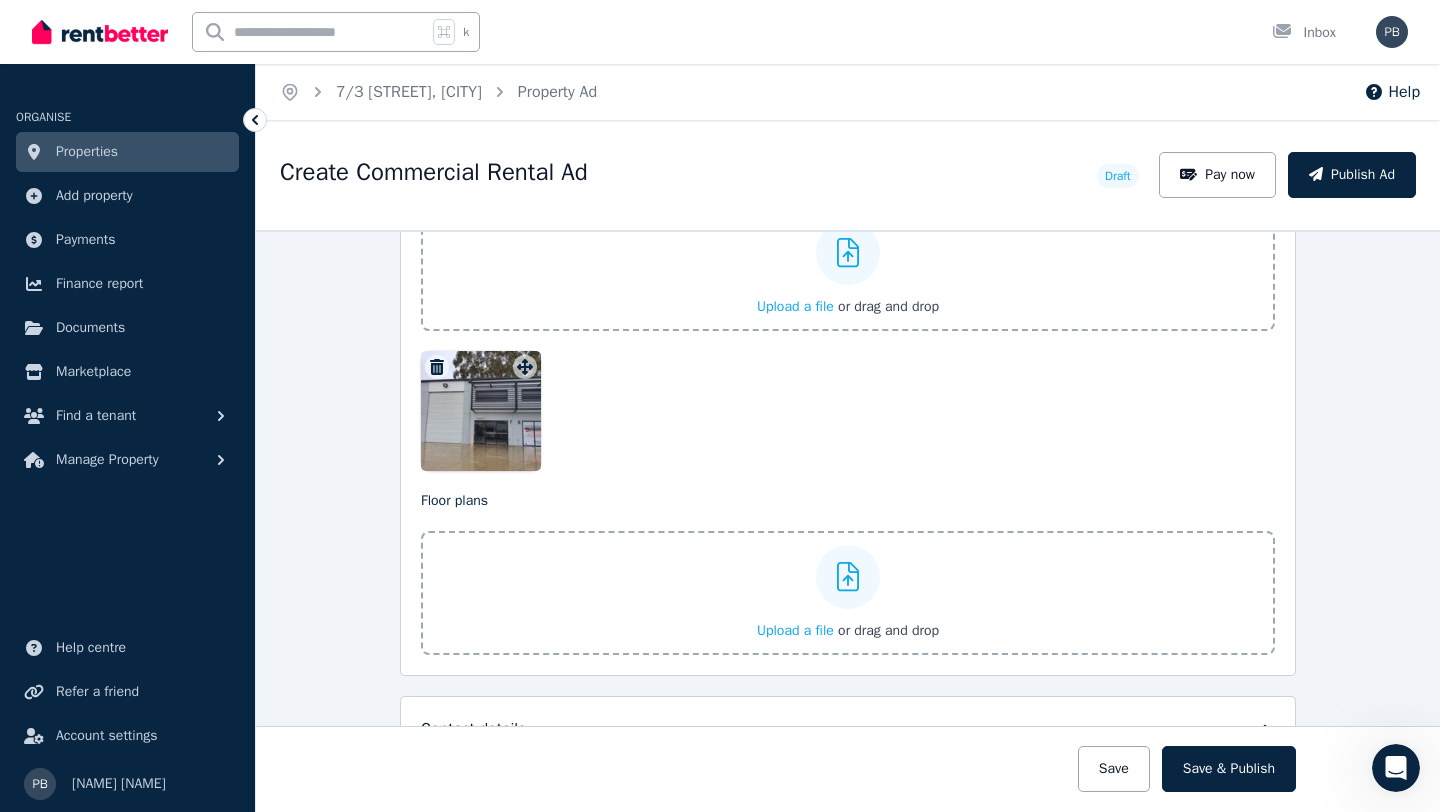 scroll, scrollTop: 2630, scrollLeft: 0, axis: vertical 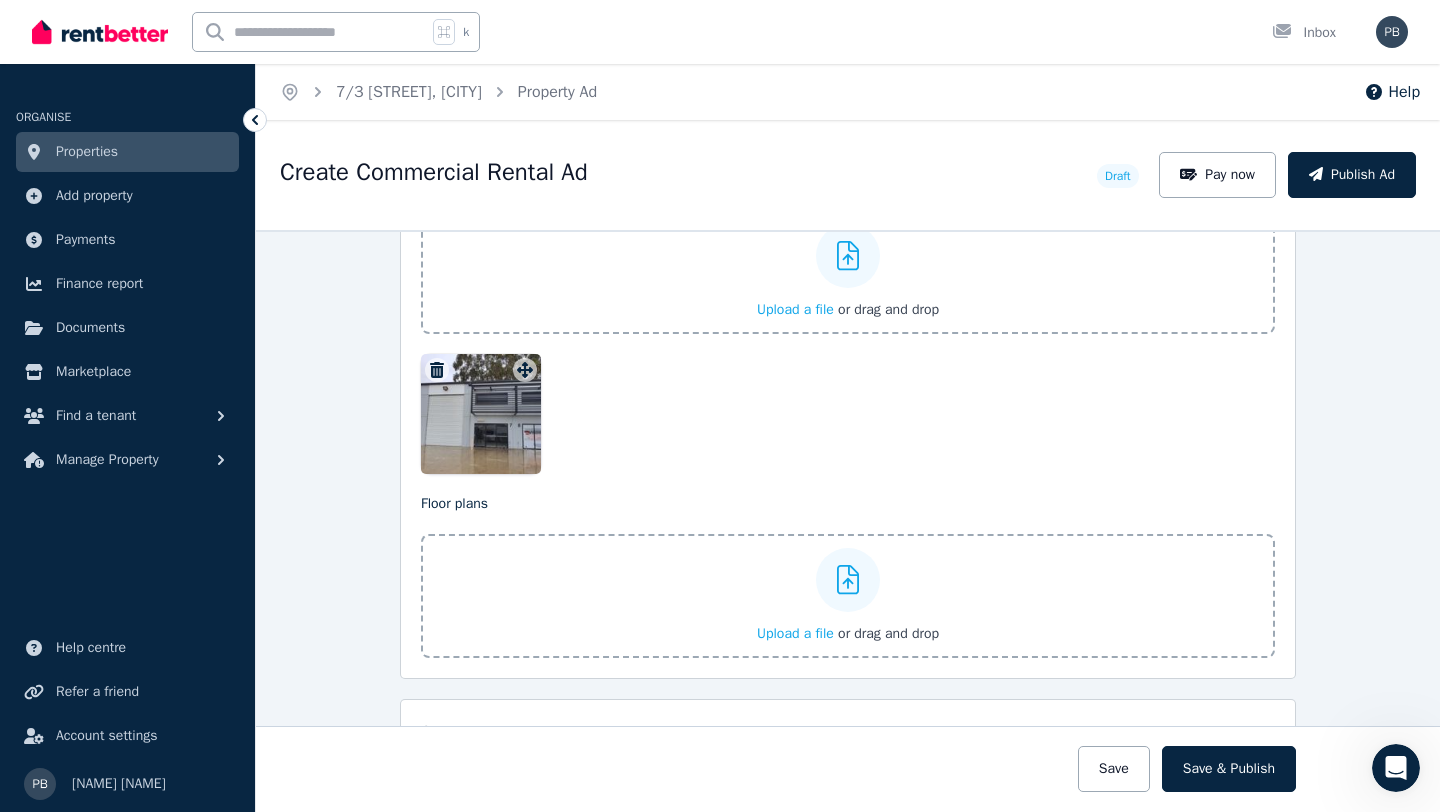 click on "Photos Upload a file   or drag and drop
To pick up a draggable item, press the space bar.
While dragging, use the arrow keys to move the item.
Press space again to drop the item in its new position, or press escape to cancel." at bounding box center [848, 322] 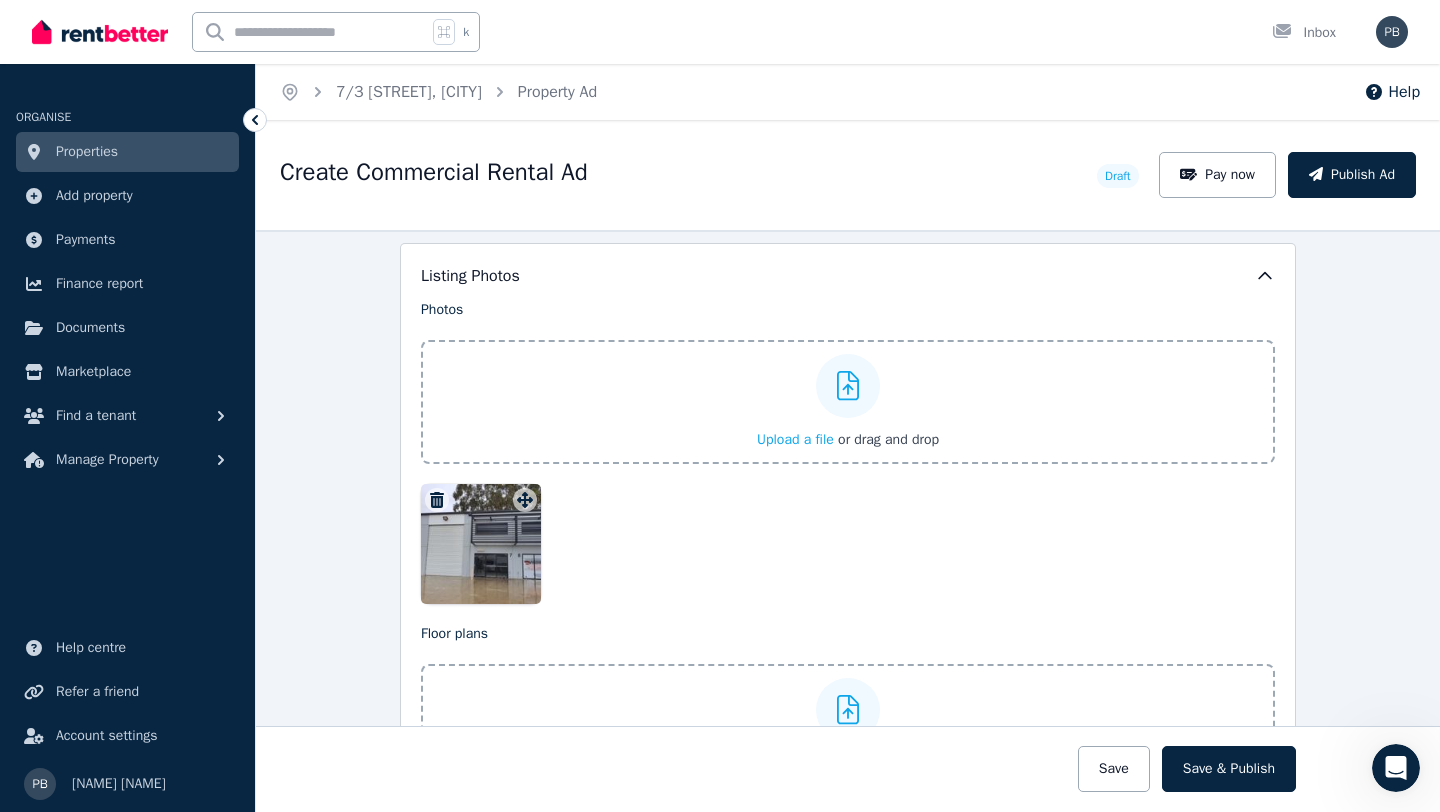 scroll, scrollTop: 2498, scrollLeft: 0, axis: vertical 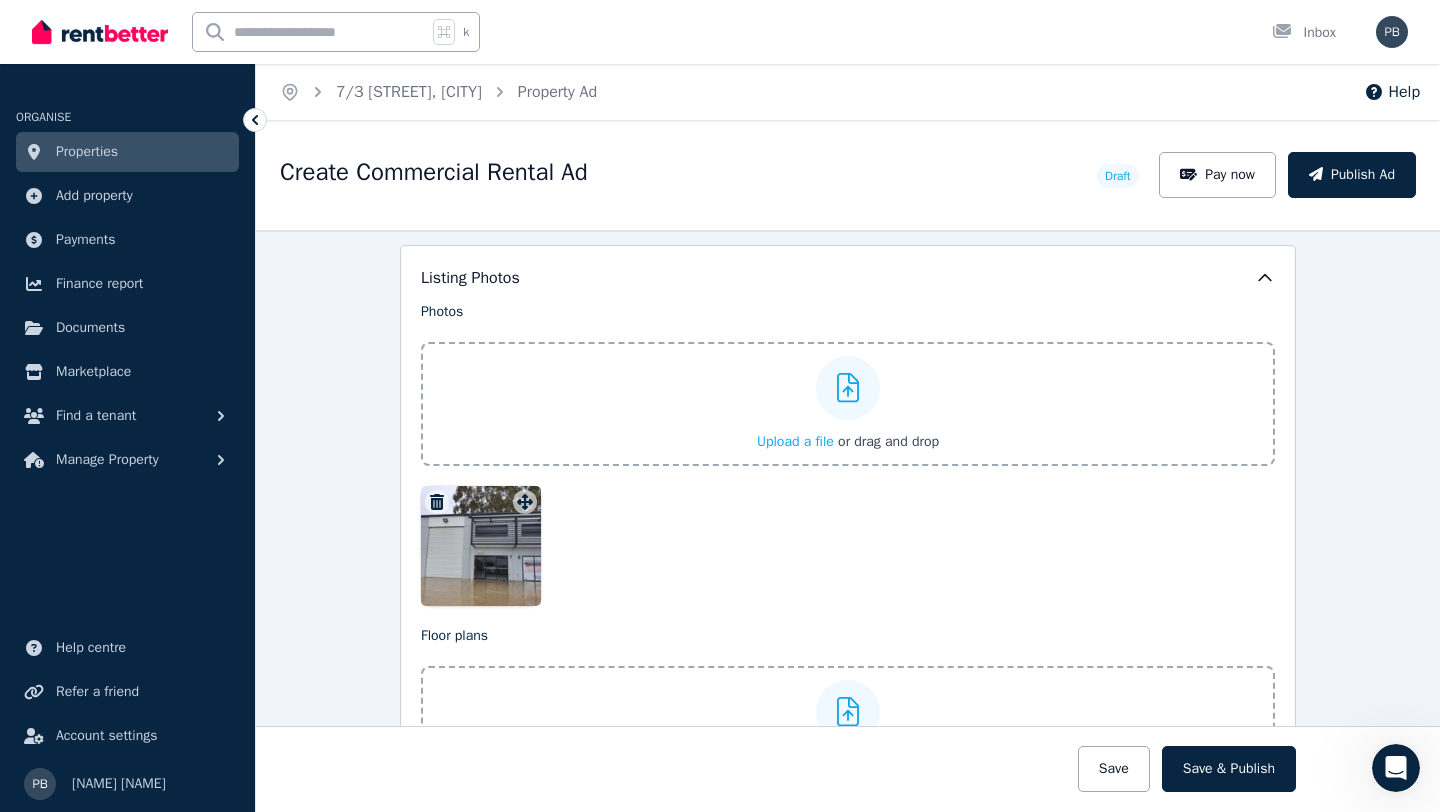 click 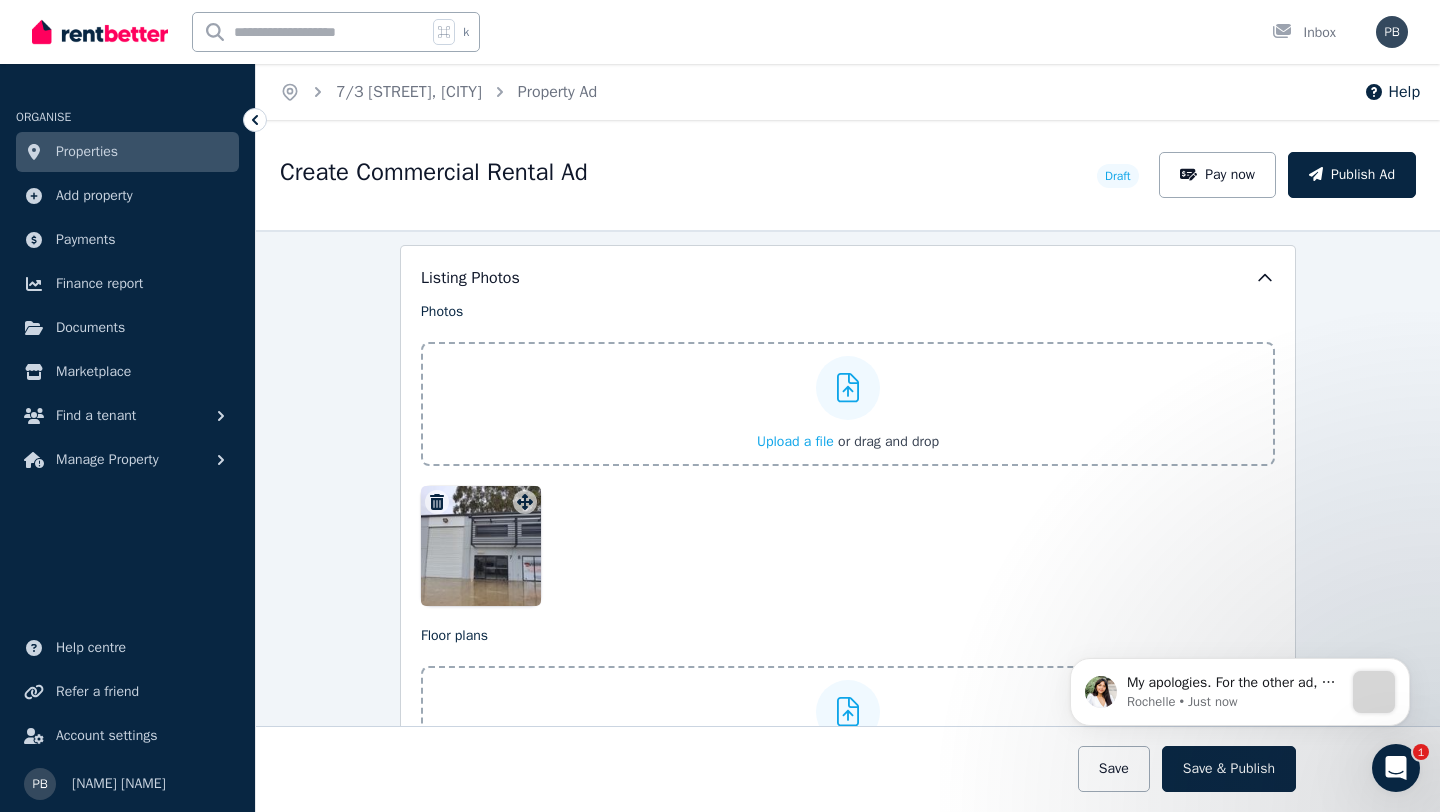 scroll, scrollTop: 0, scrollLeft: 0, axis: both 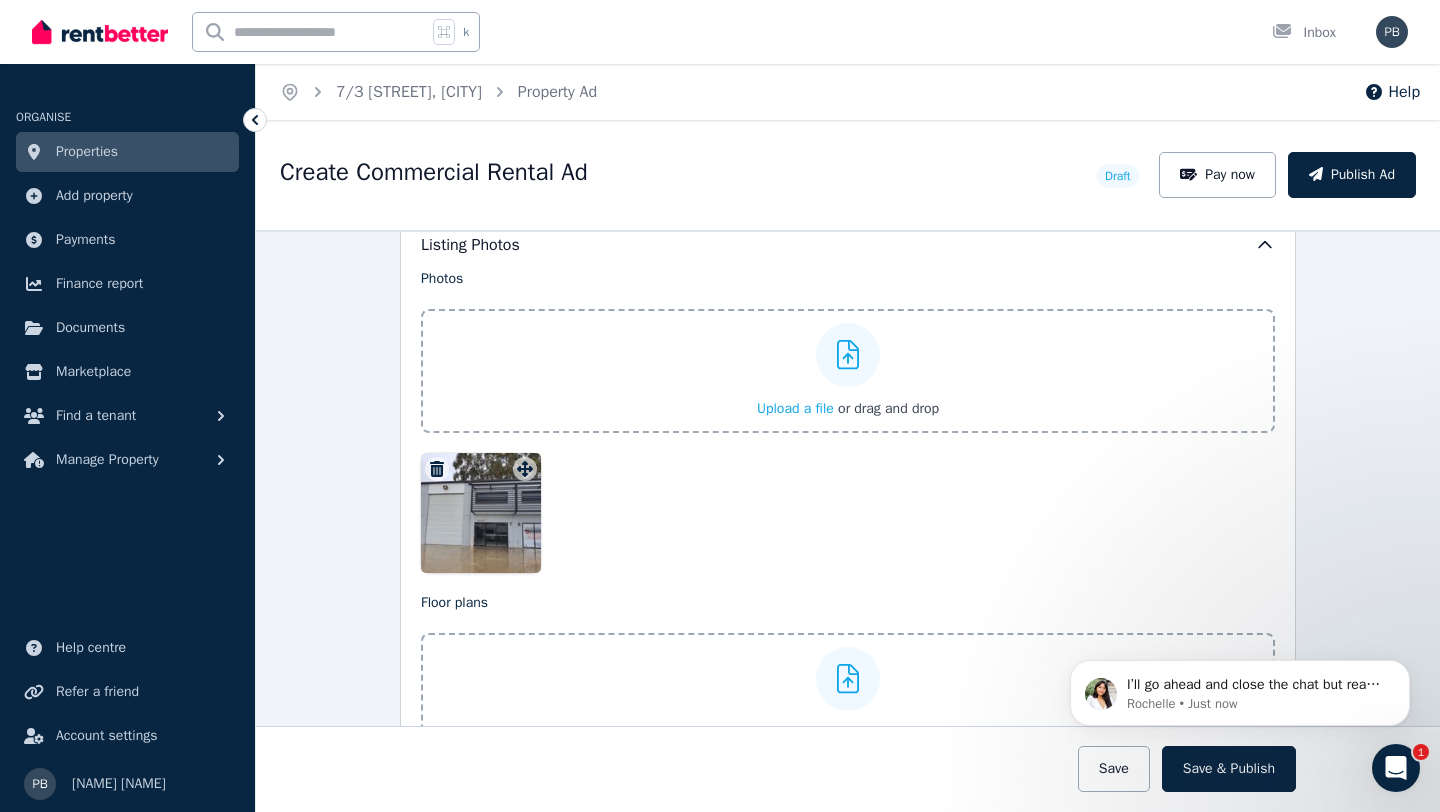 click 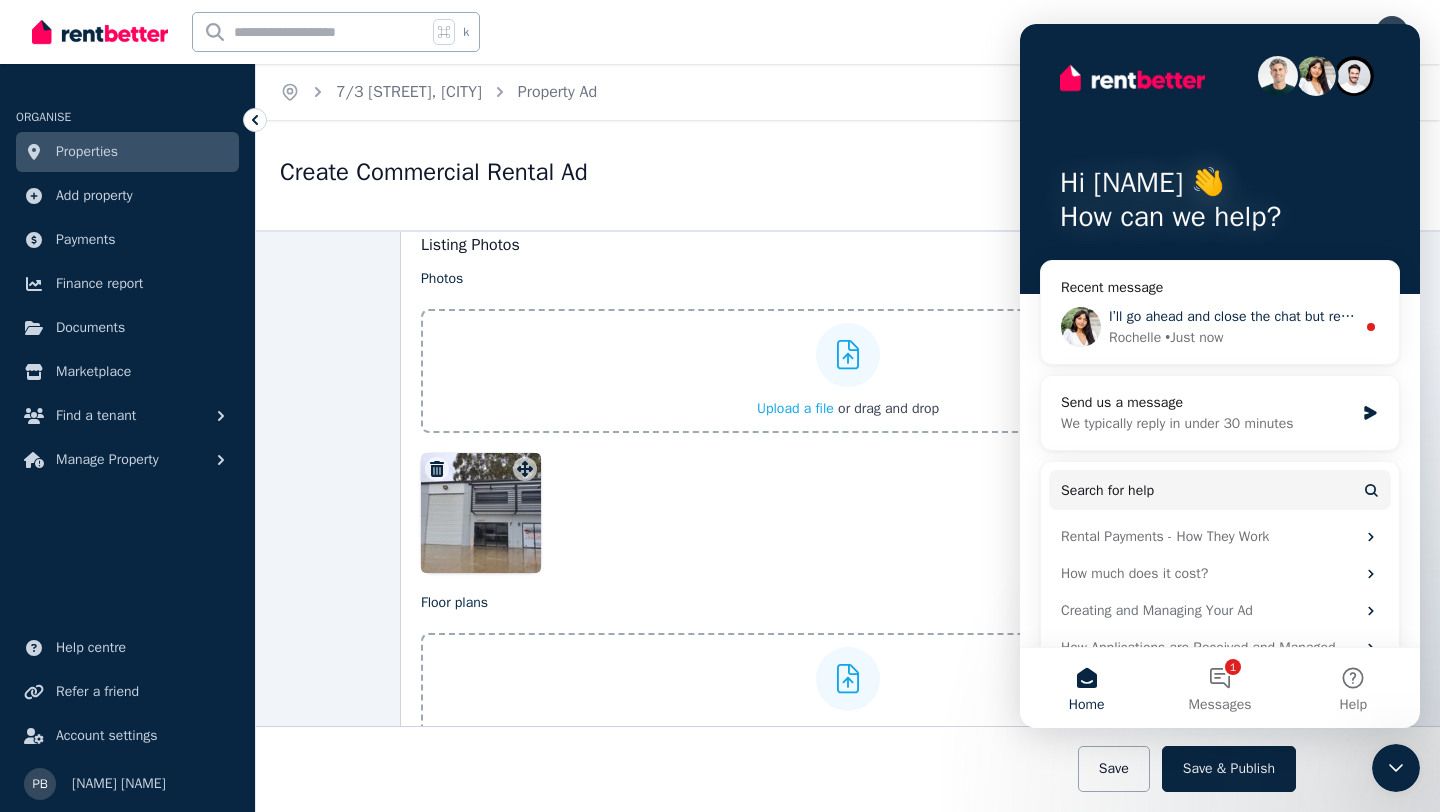 drag, startPoint x: 1223, startPoint y: 343, endPoint x: 2281, endPoint y: 752, distance: 1134.3037 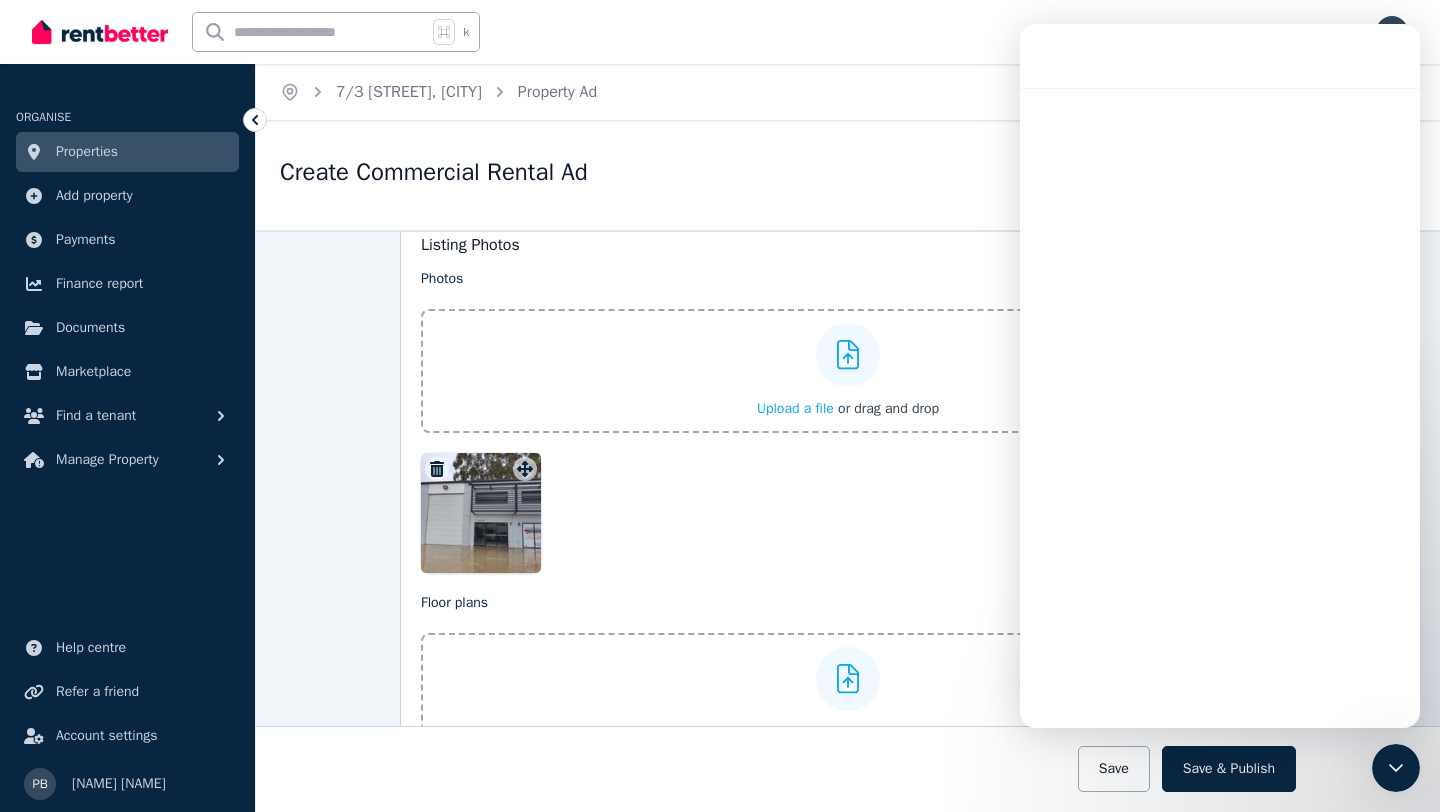 click at bounding box center [1396, 768] 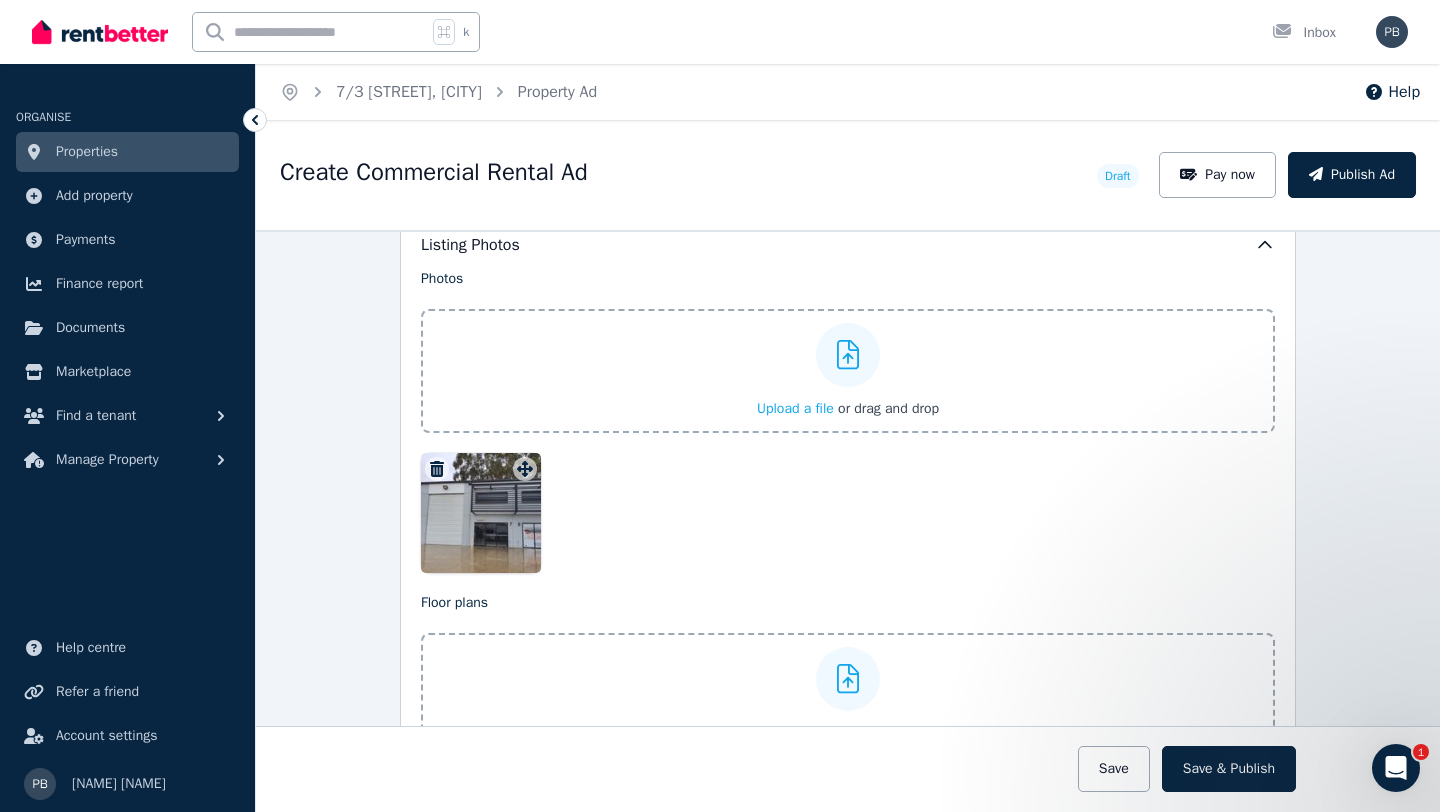 click on "1" at bounding box center (1396, 768) 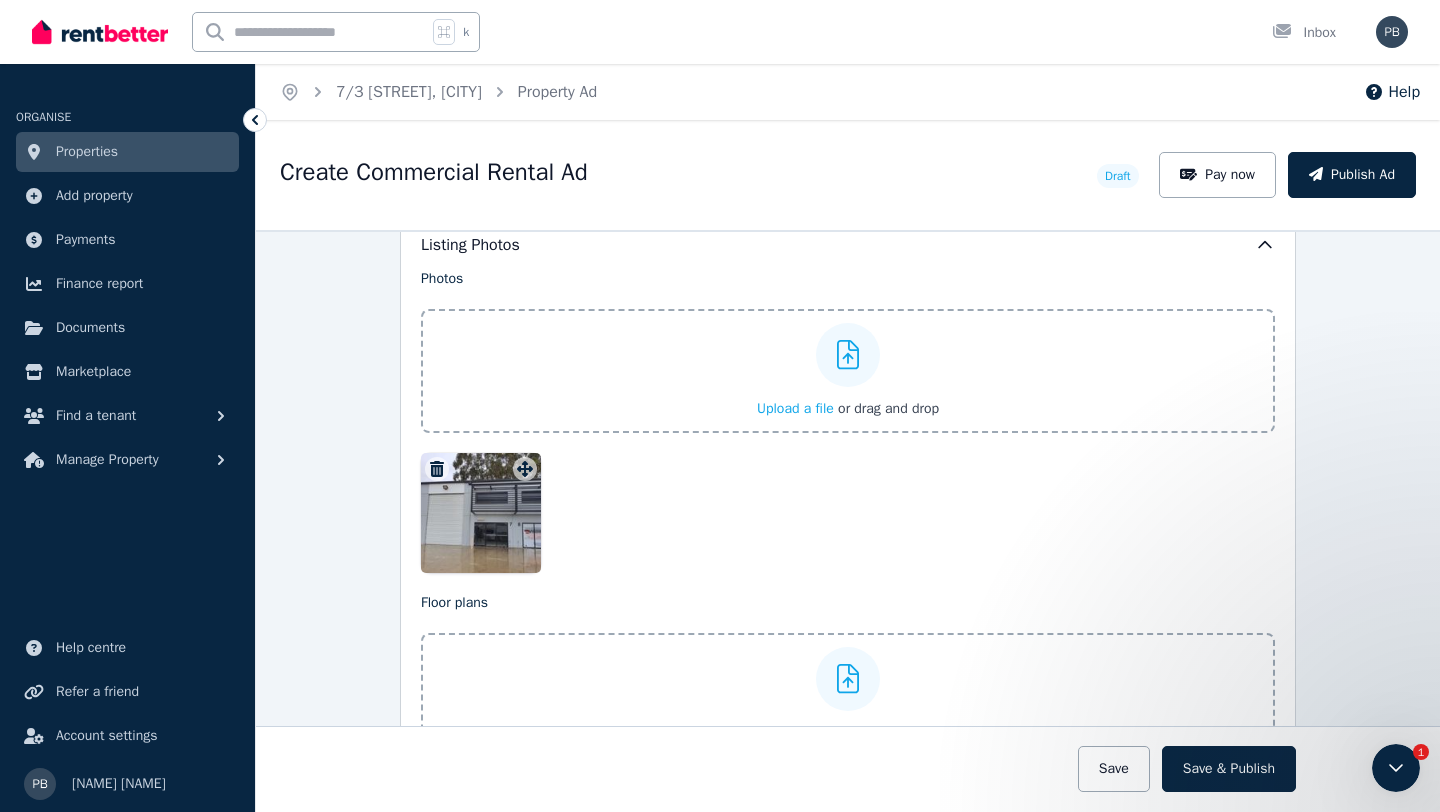 click 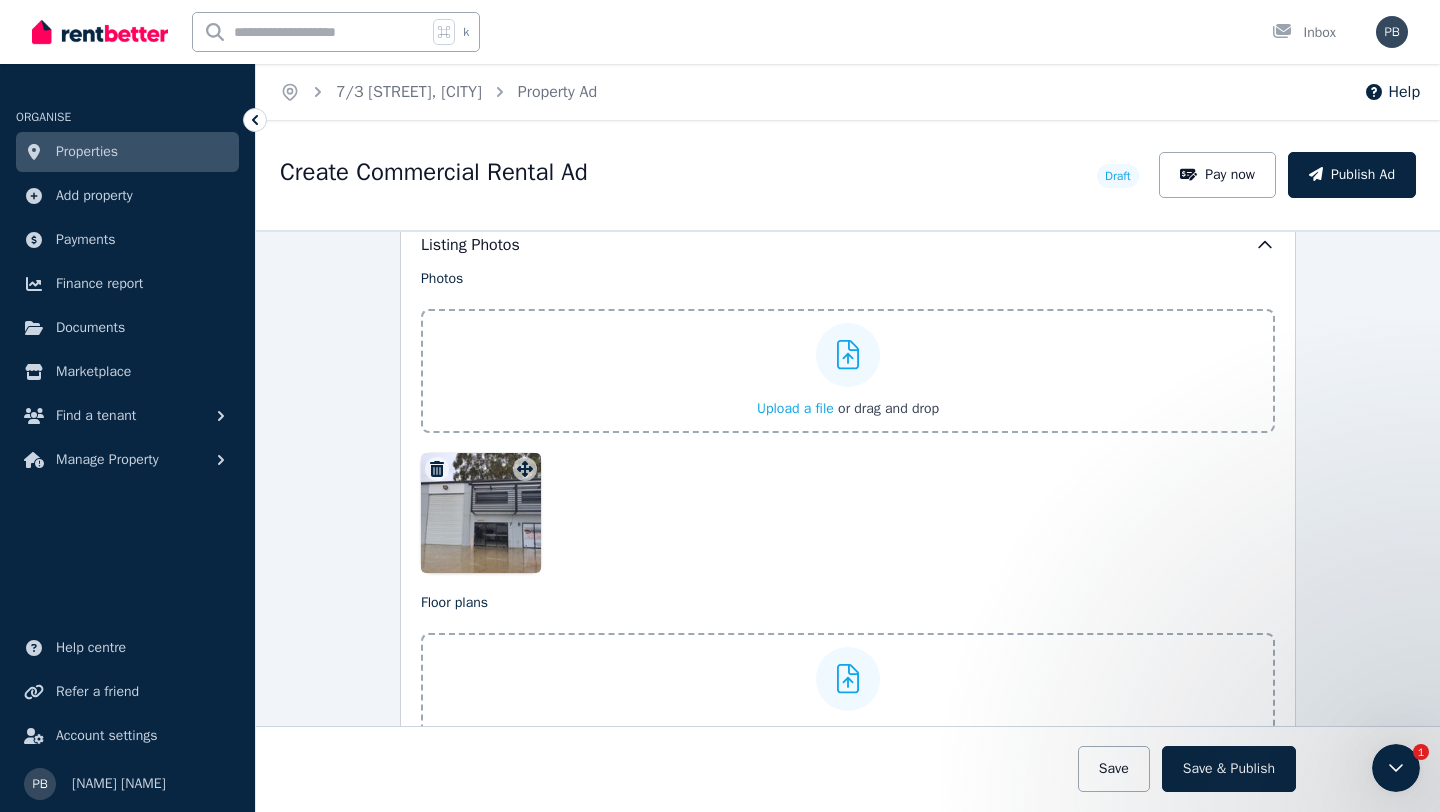 type 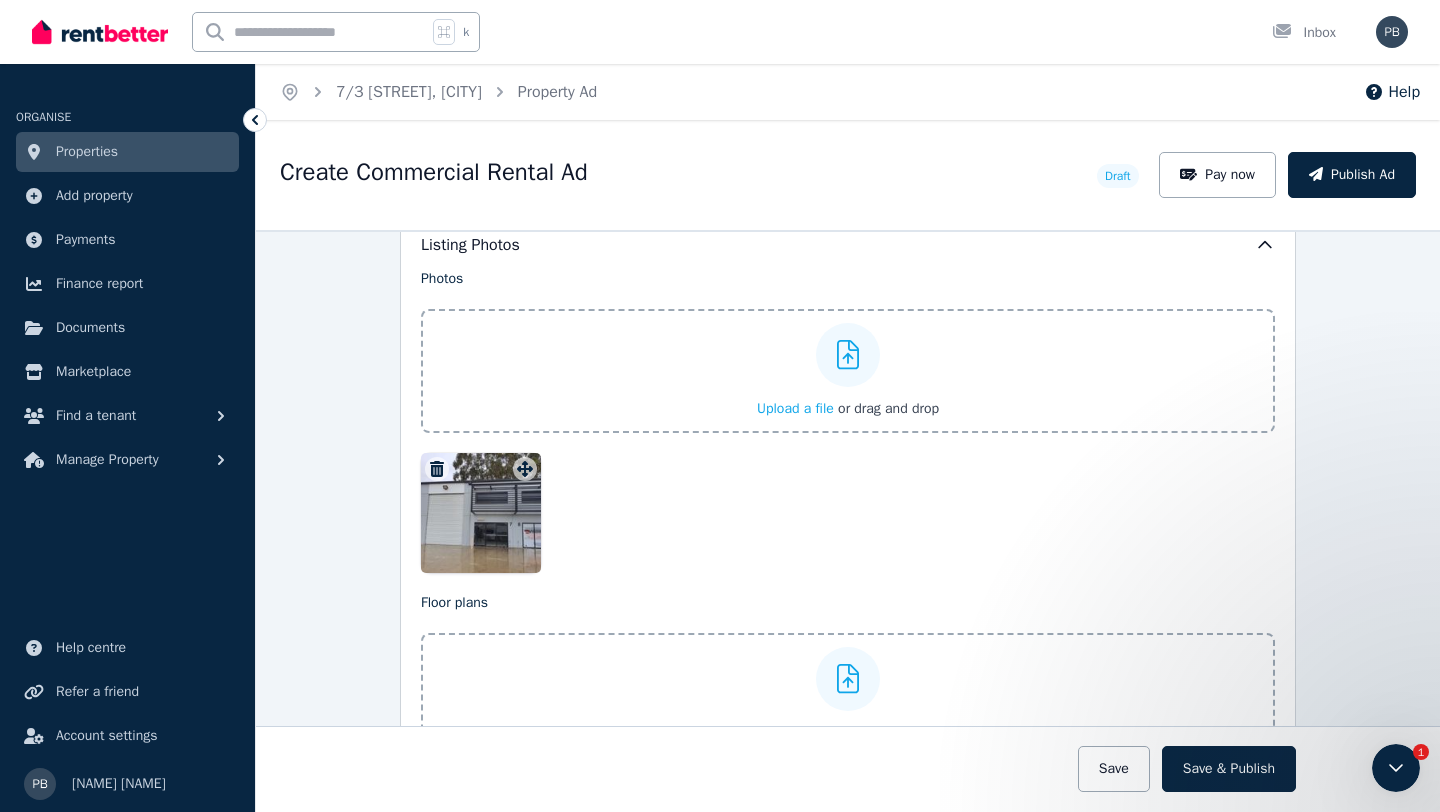 click at bounding box center (1620, 1358) 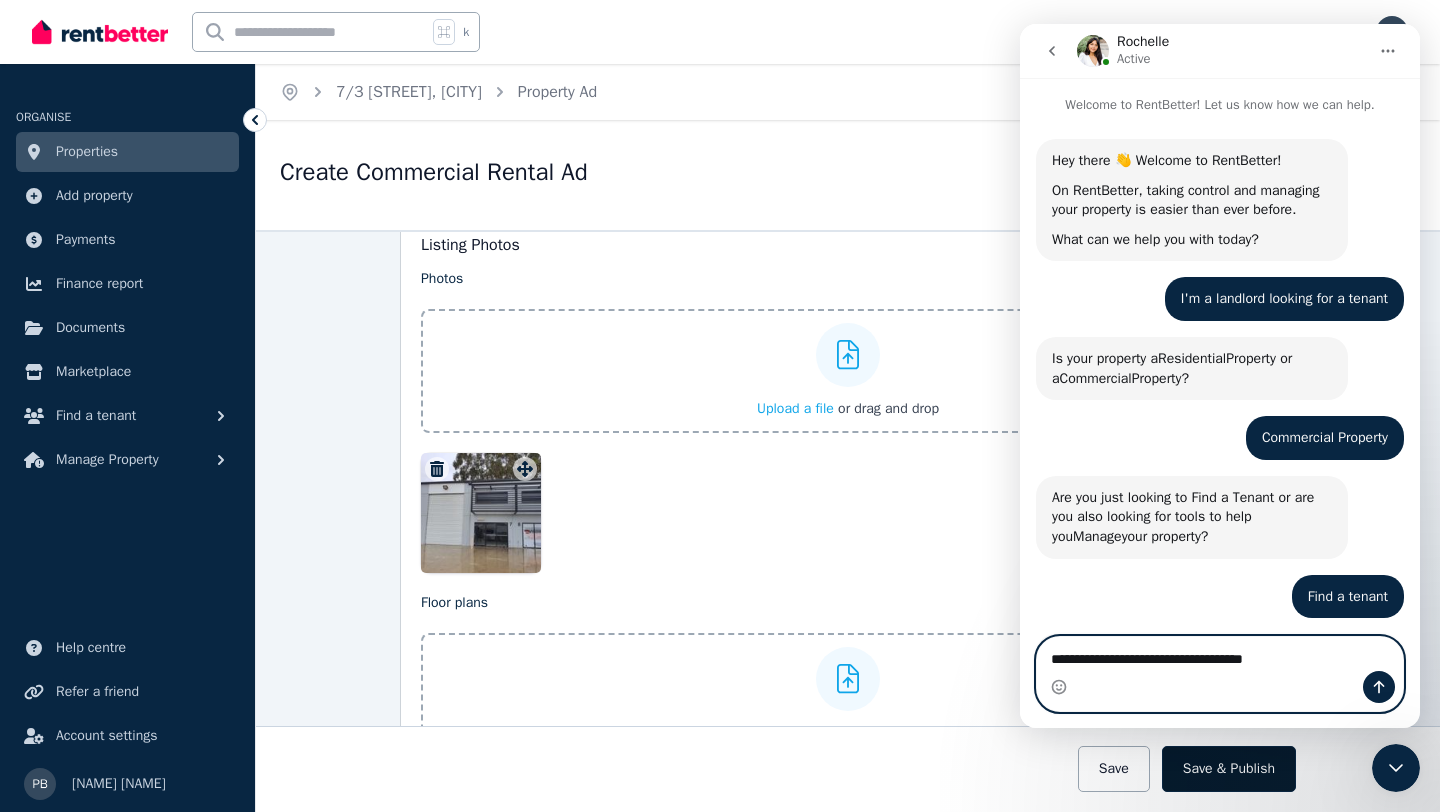 type on "**********" 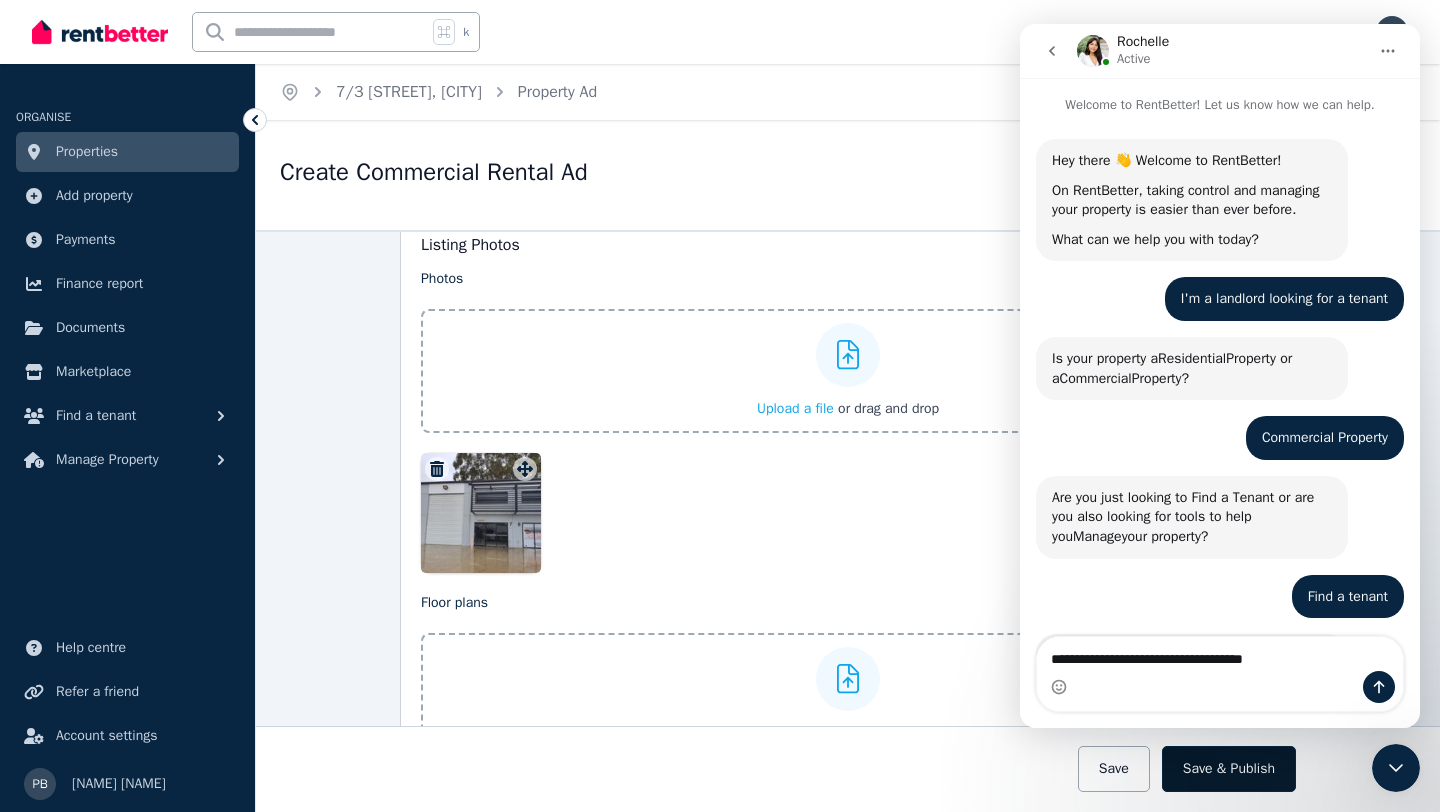 drag, startPoint x: 1236, startPoint y: 762, endPoint x: 262, endPoint y: 684, distance: 977.1182 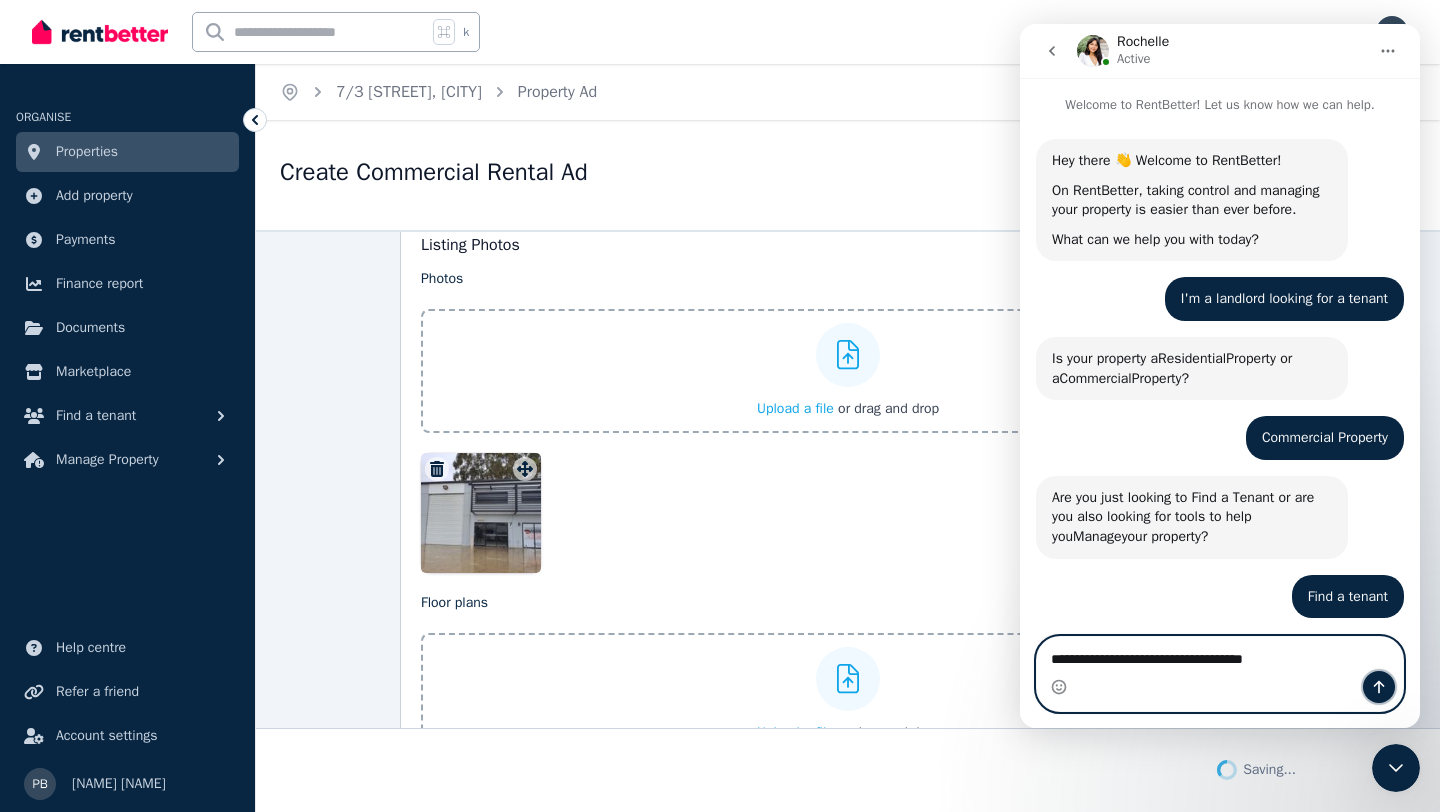 click 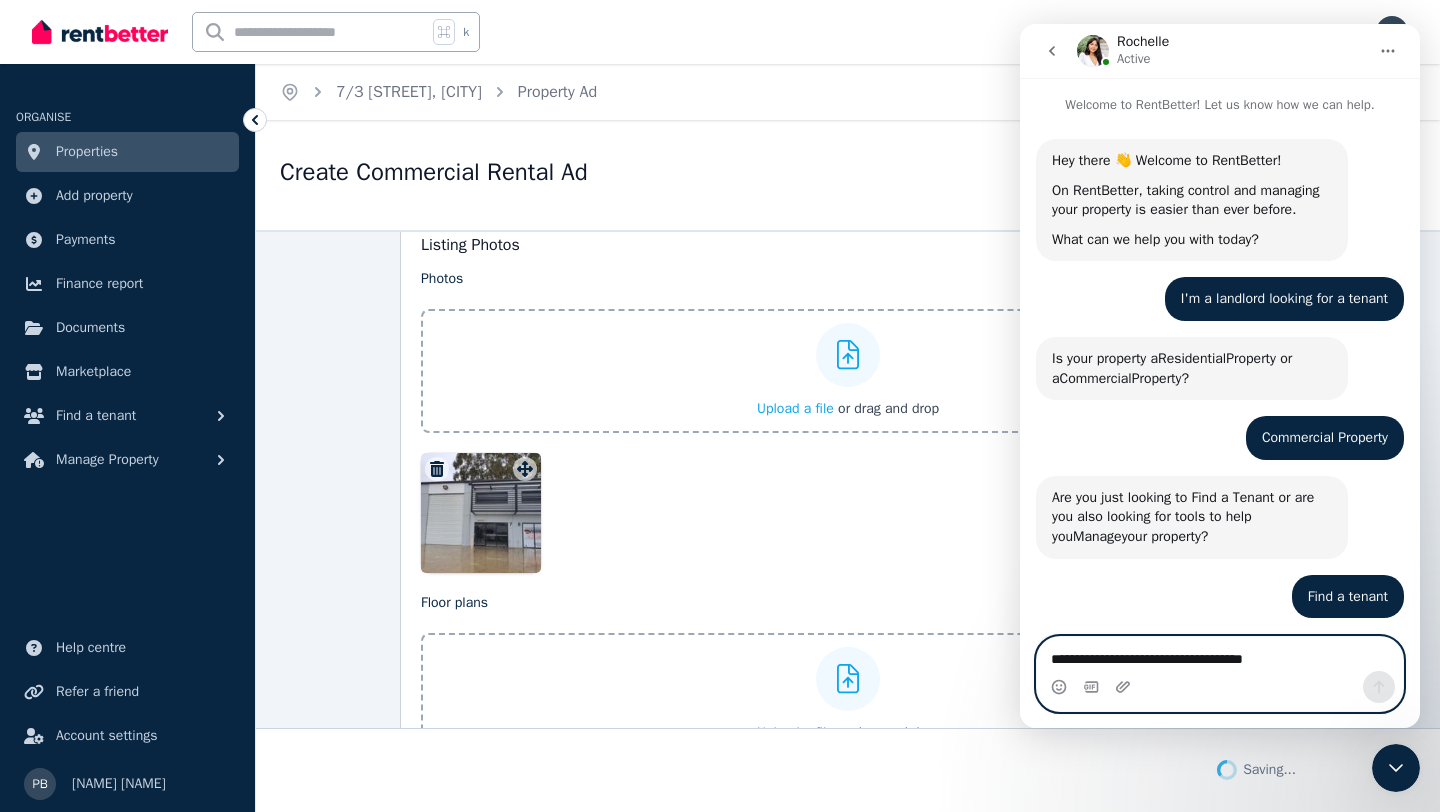 type 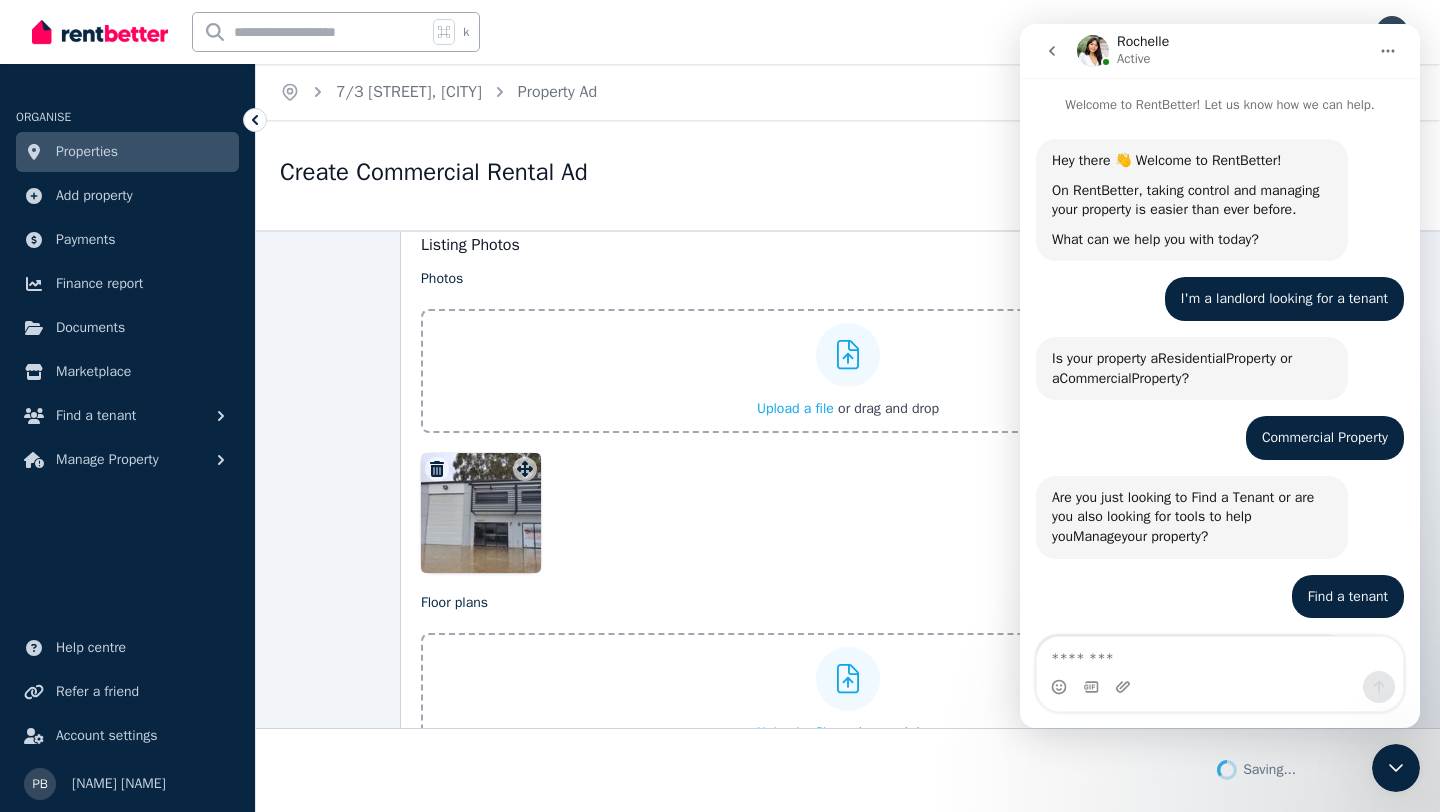 scroll, scrollTop: 2570, scrollLeft: 0, axis: vertical 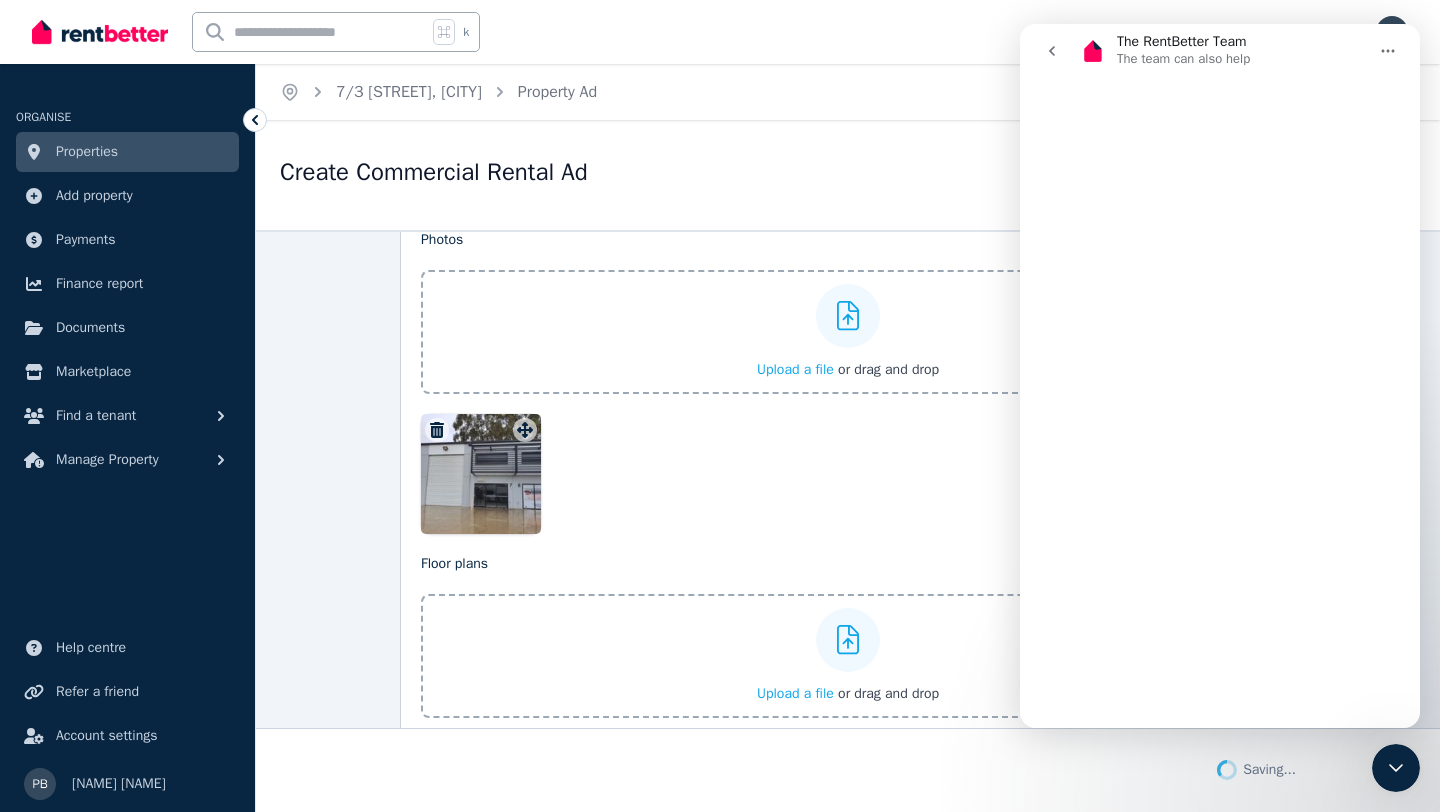 click 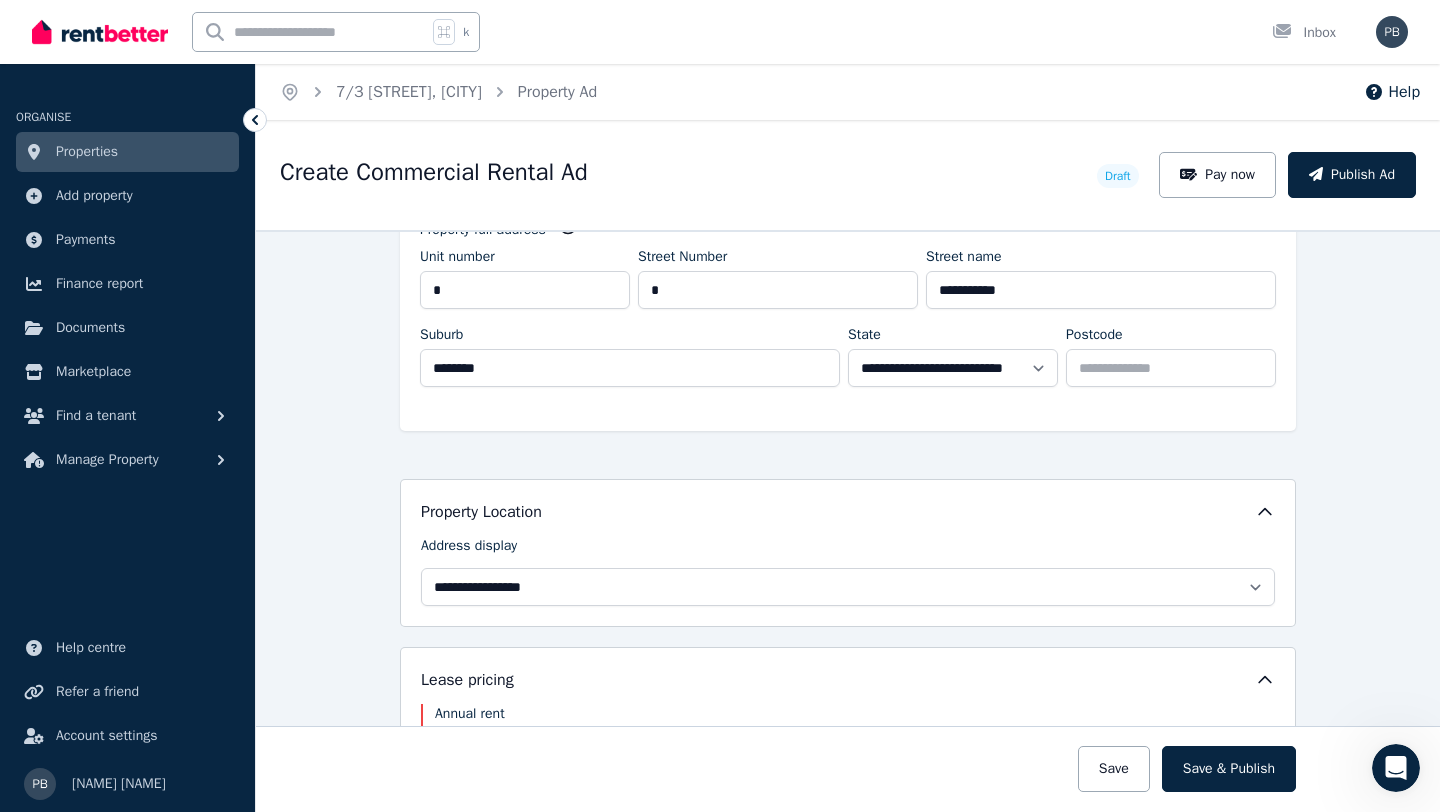 scroll, scrollTop: 119, scrollLeft: 0, axis: vertical 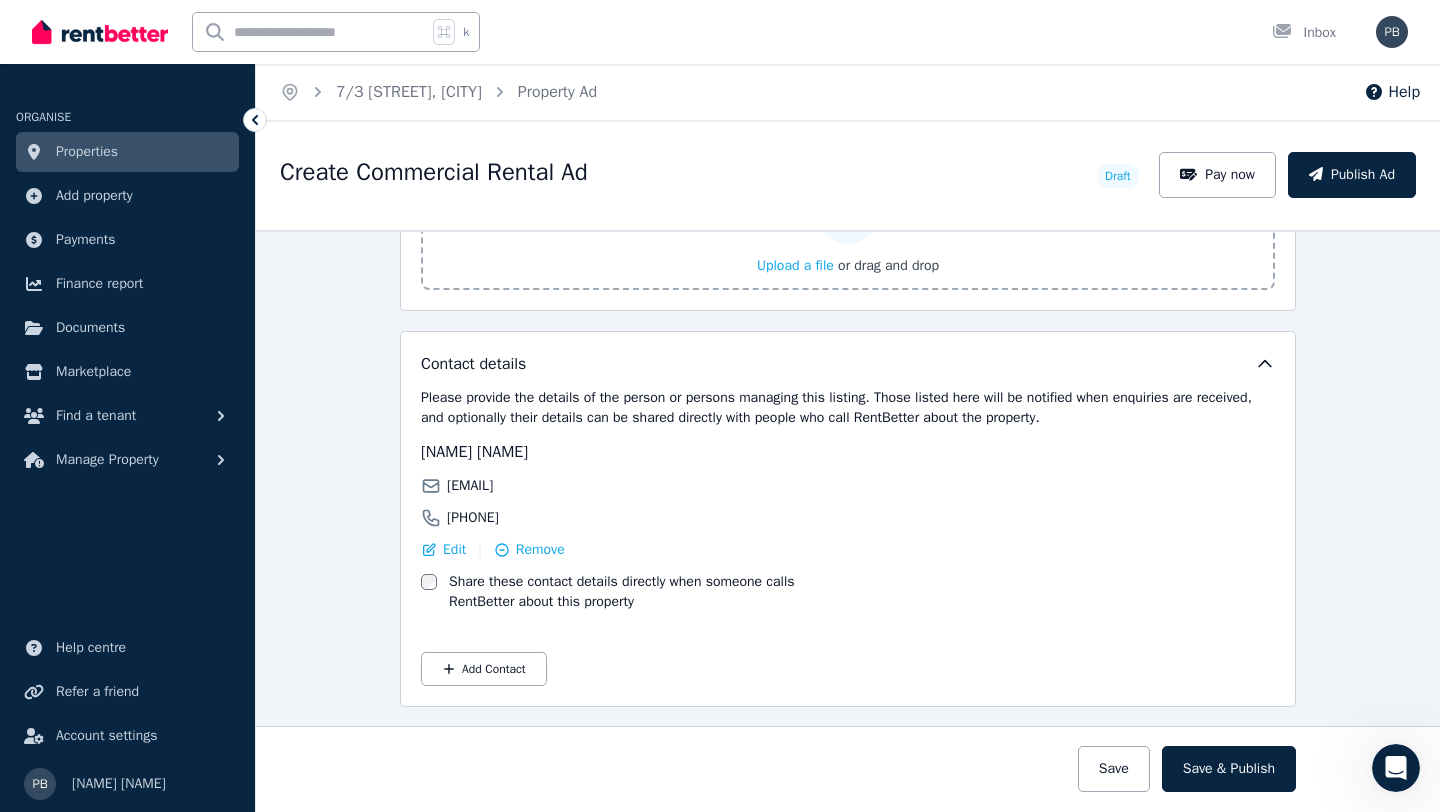 click 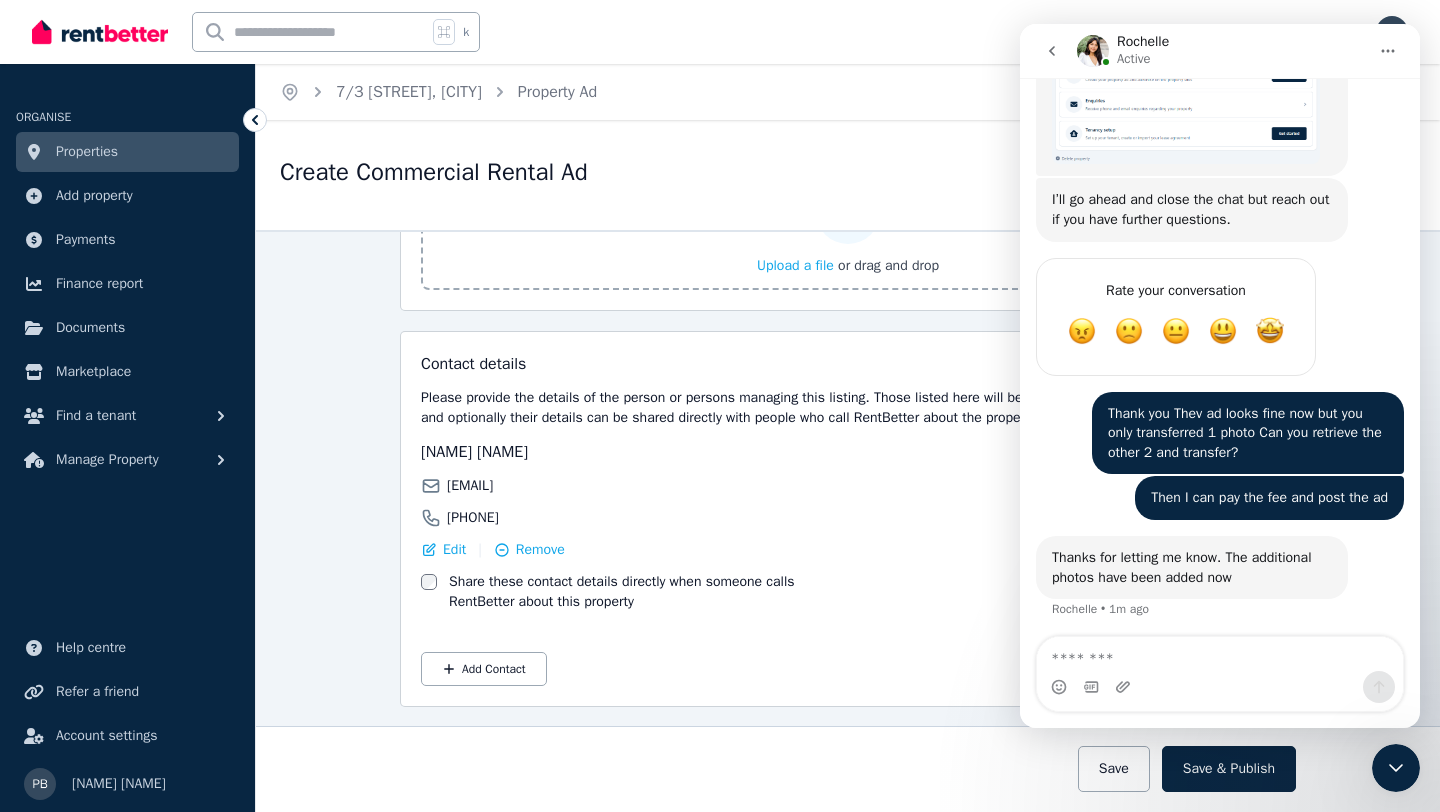 scroll, scrollTop: 3844, scrollLeft: 0, axis: vertical 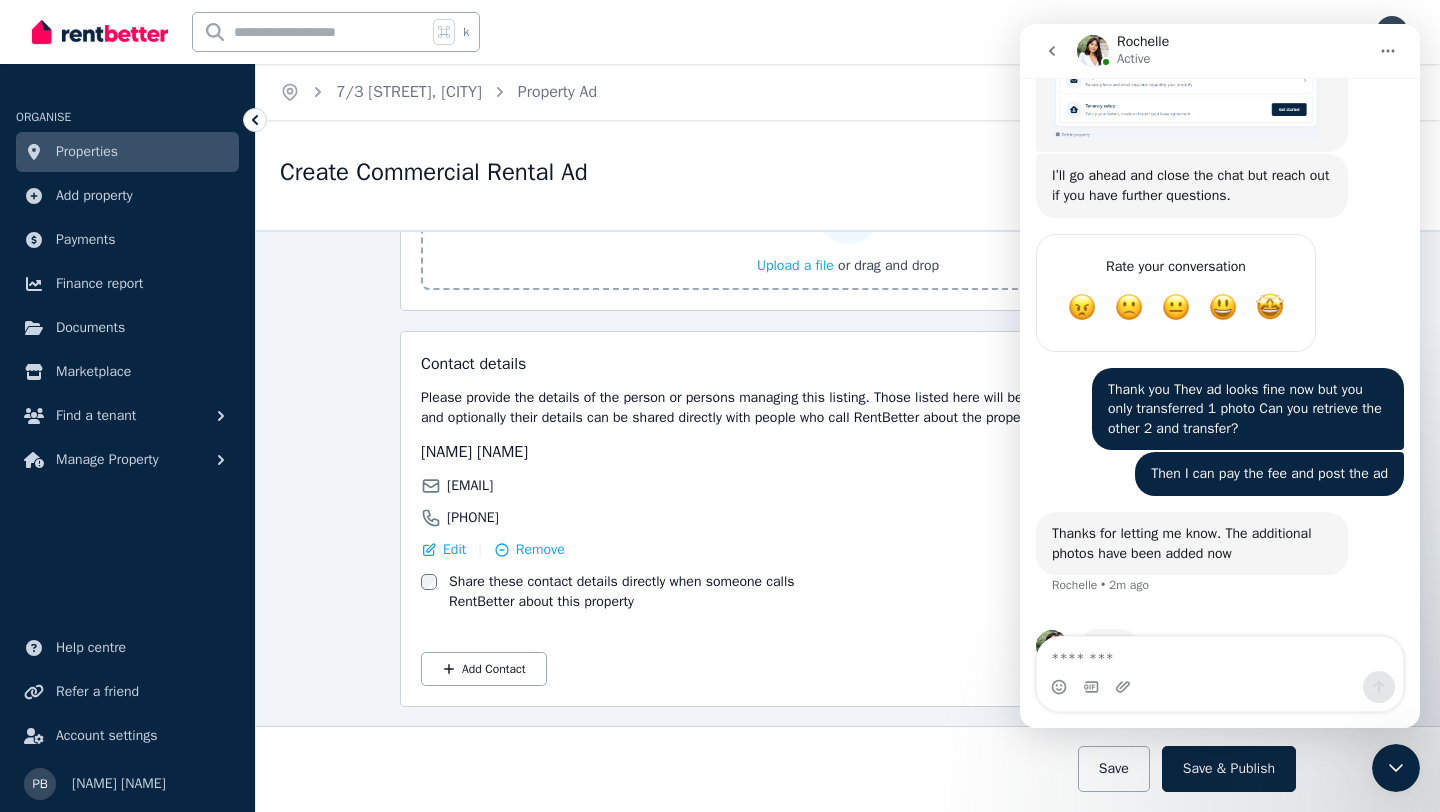 click on "k Inbox" at bounding box center (686, 32) 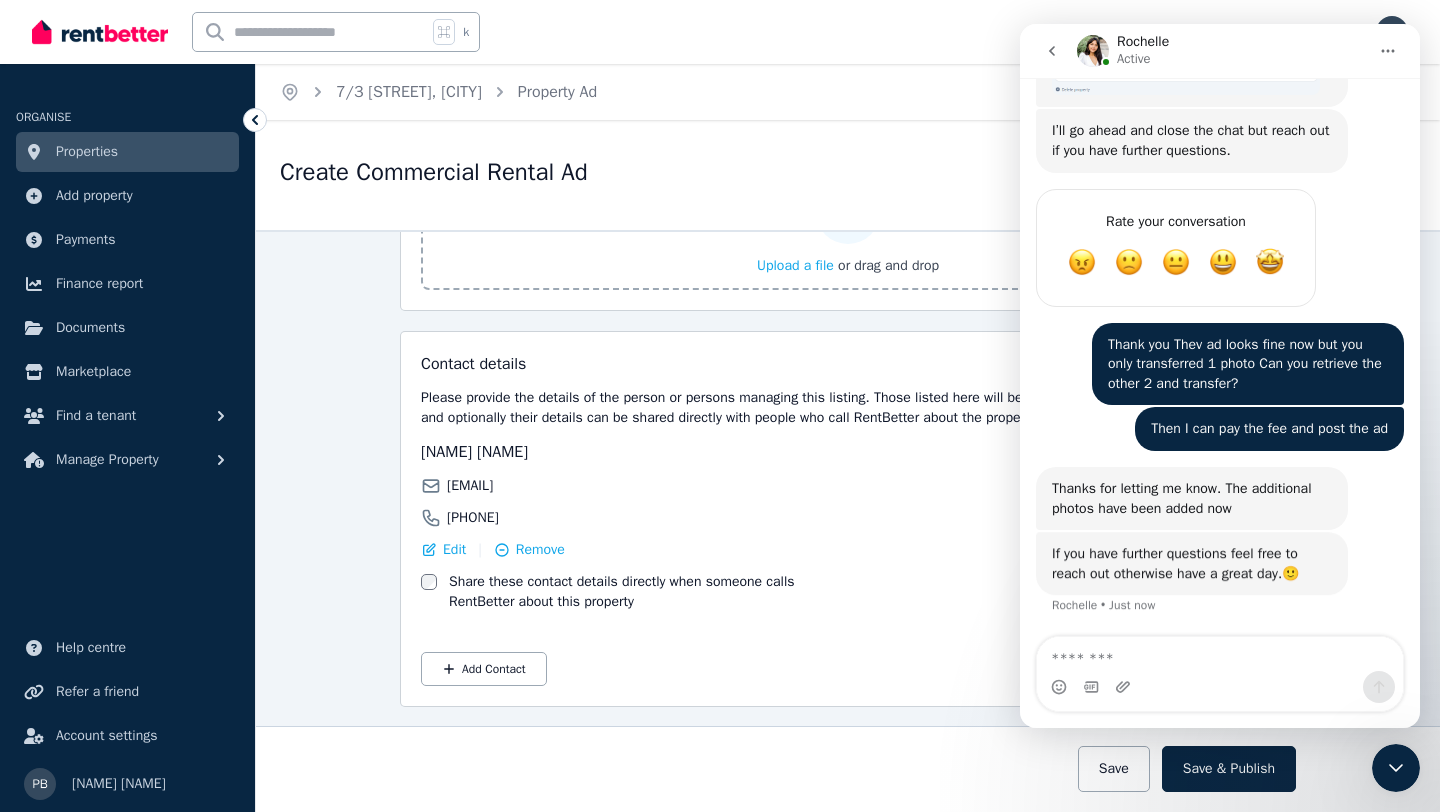 scroll, scrollTop: 3909, scrollLeft: 0, axis: vertical 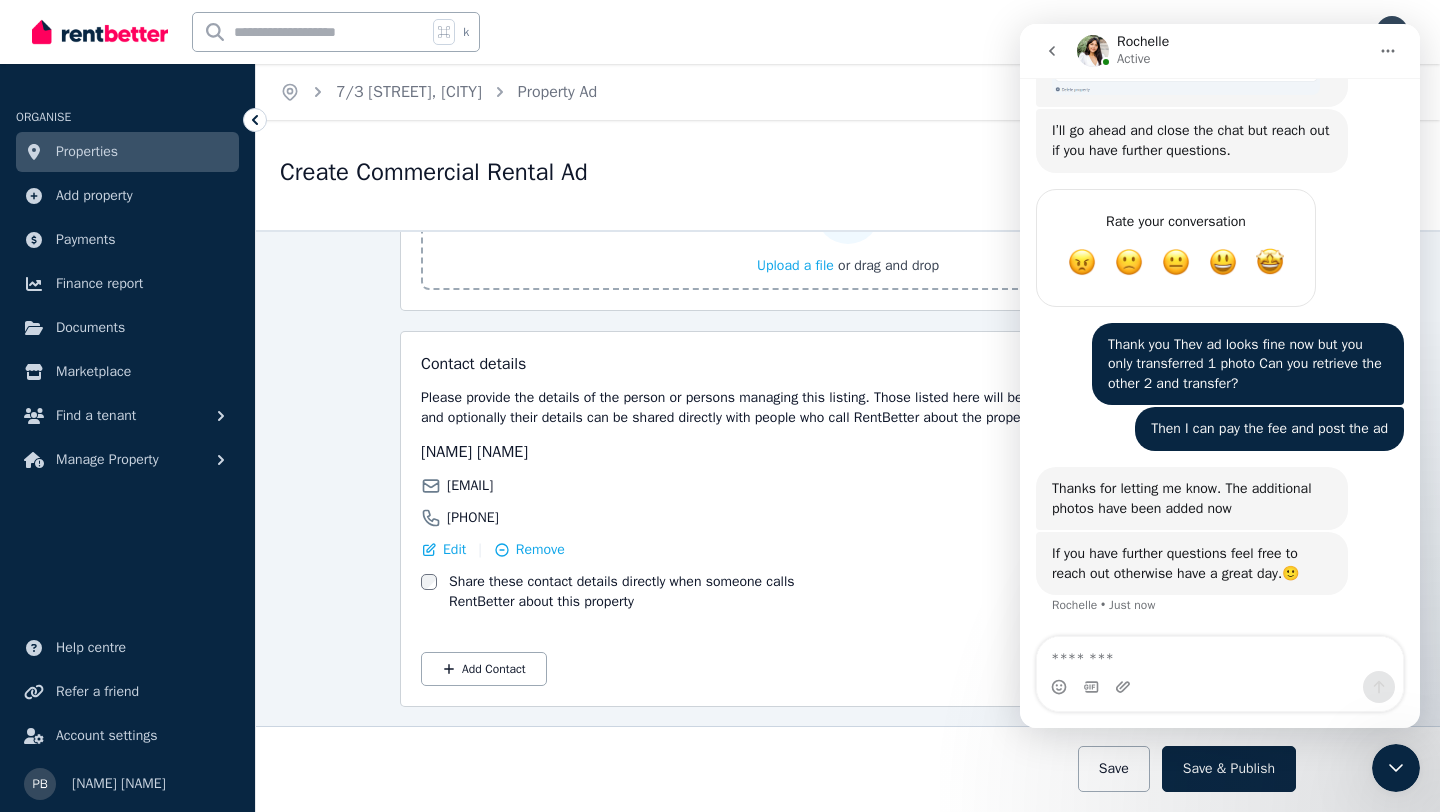 click 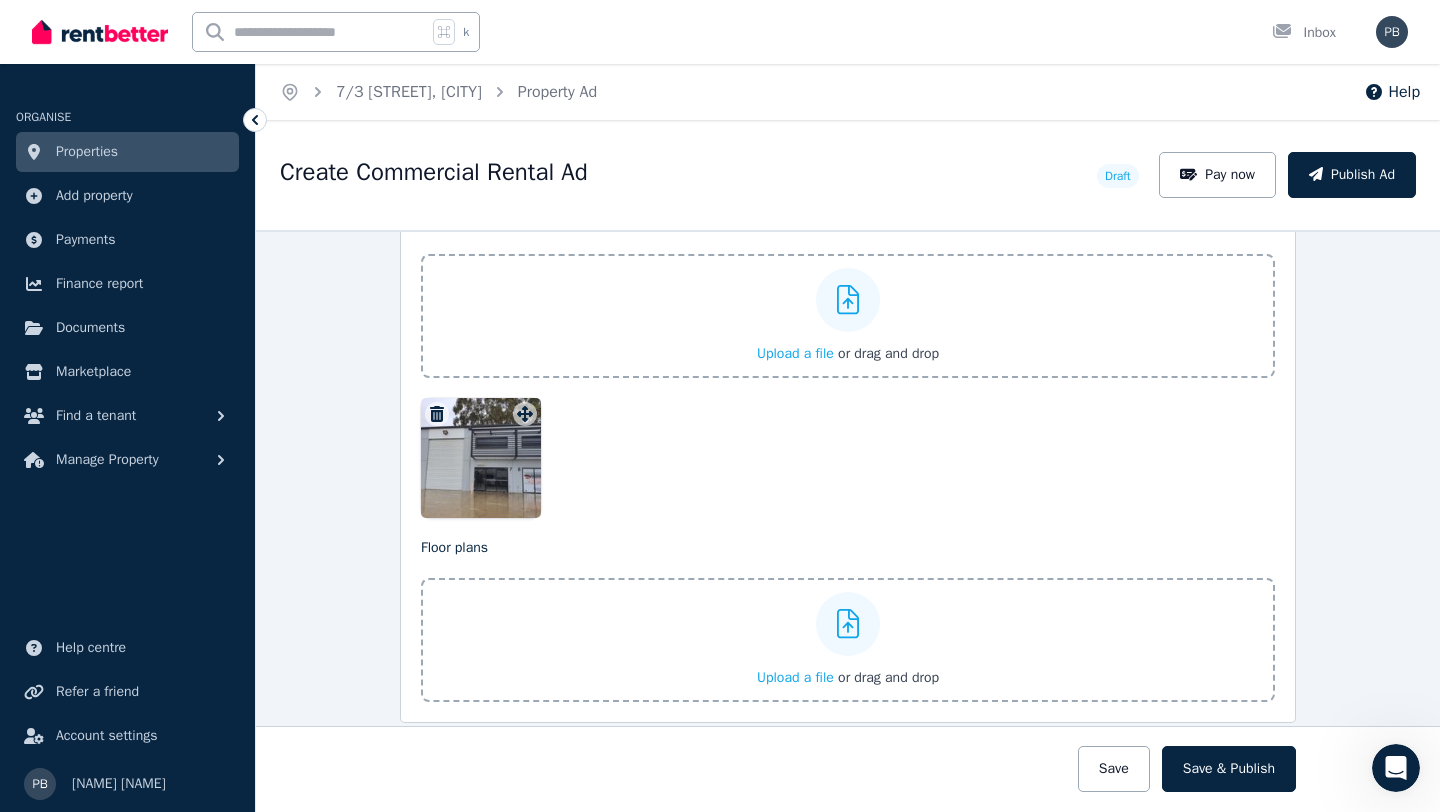 scroll, scrollTop: 2746, scrollLeft: 0, axis: vertical 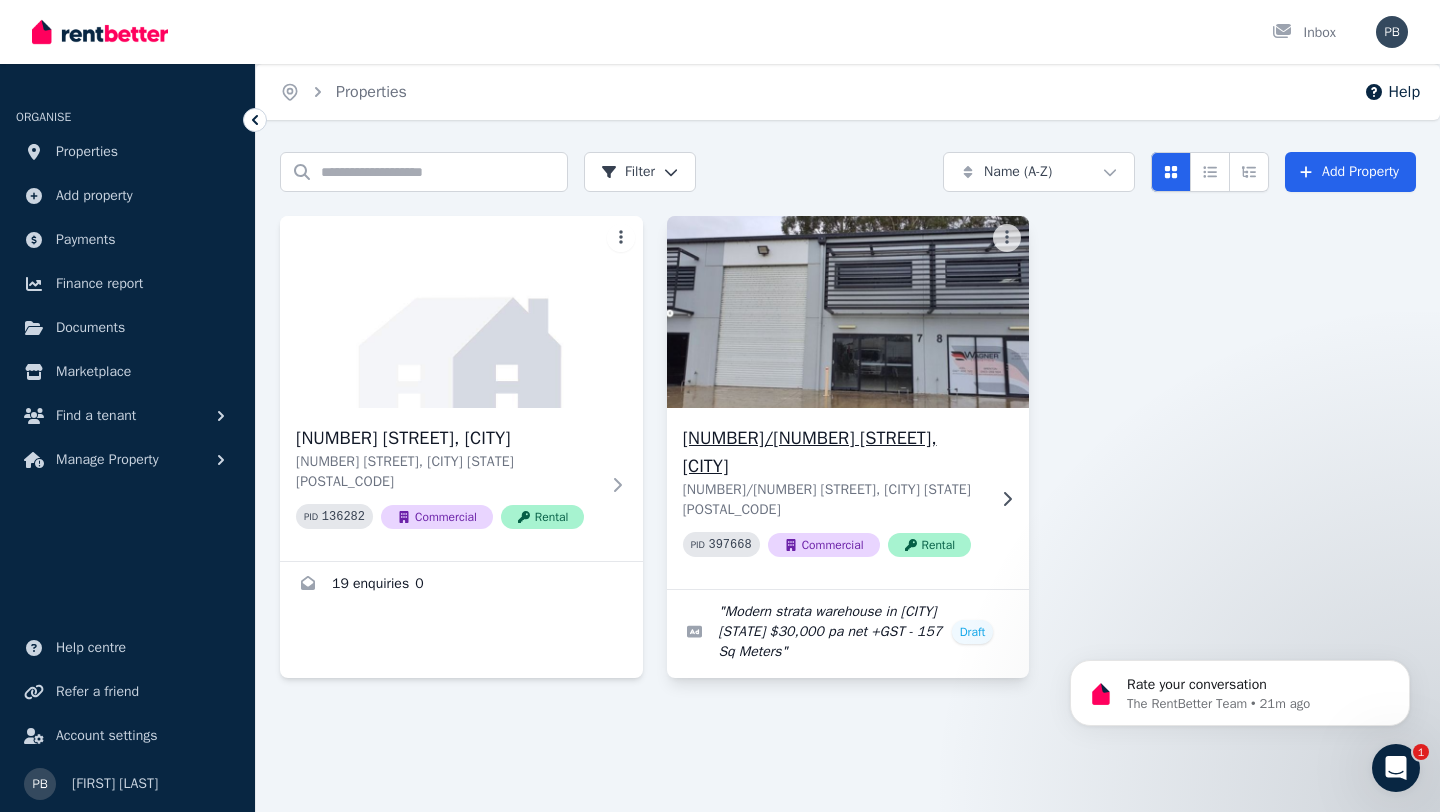 click at bounding box center (848, 312) 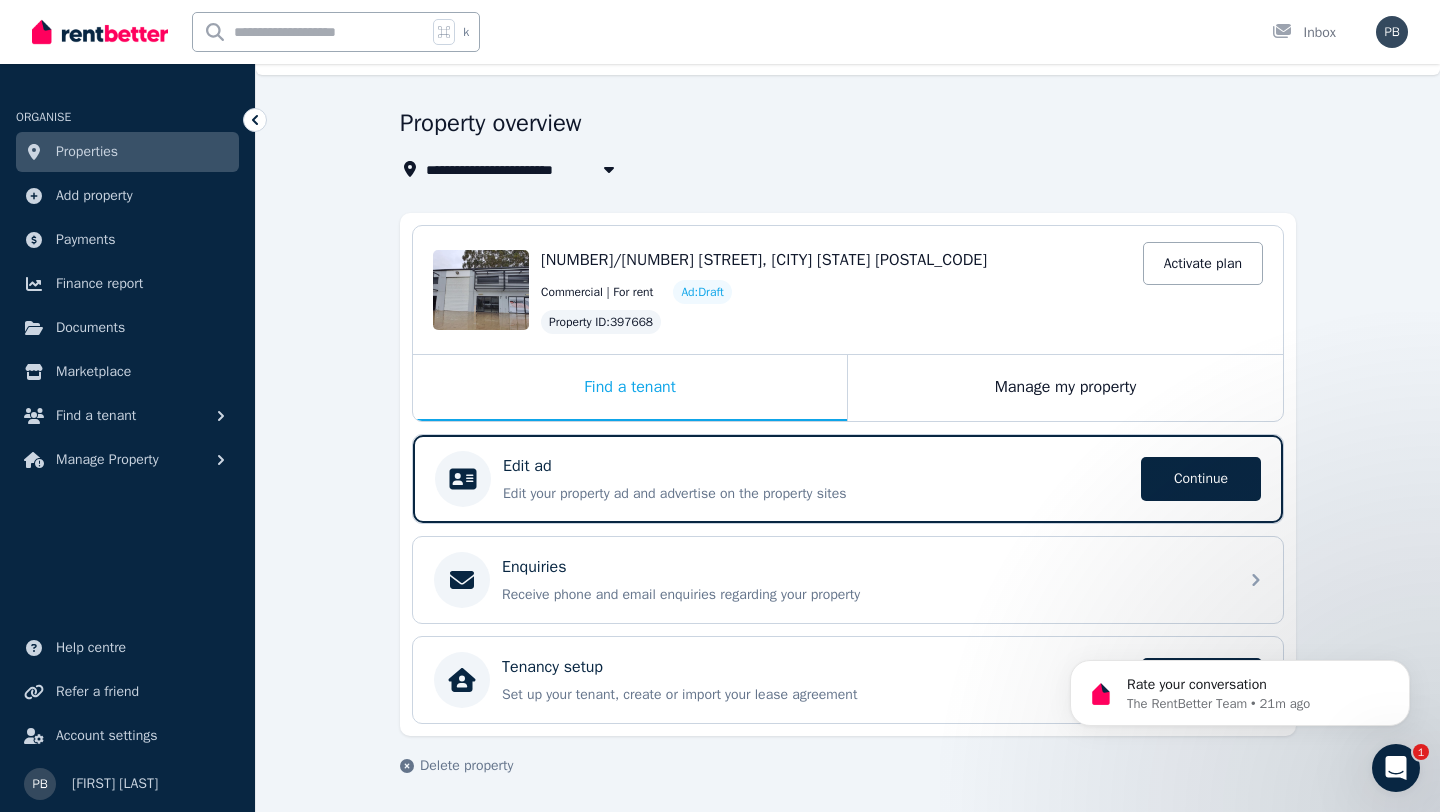 scroll, scrollTop: 0, scrollLeft: 0, axis: both 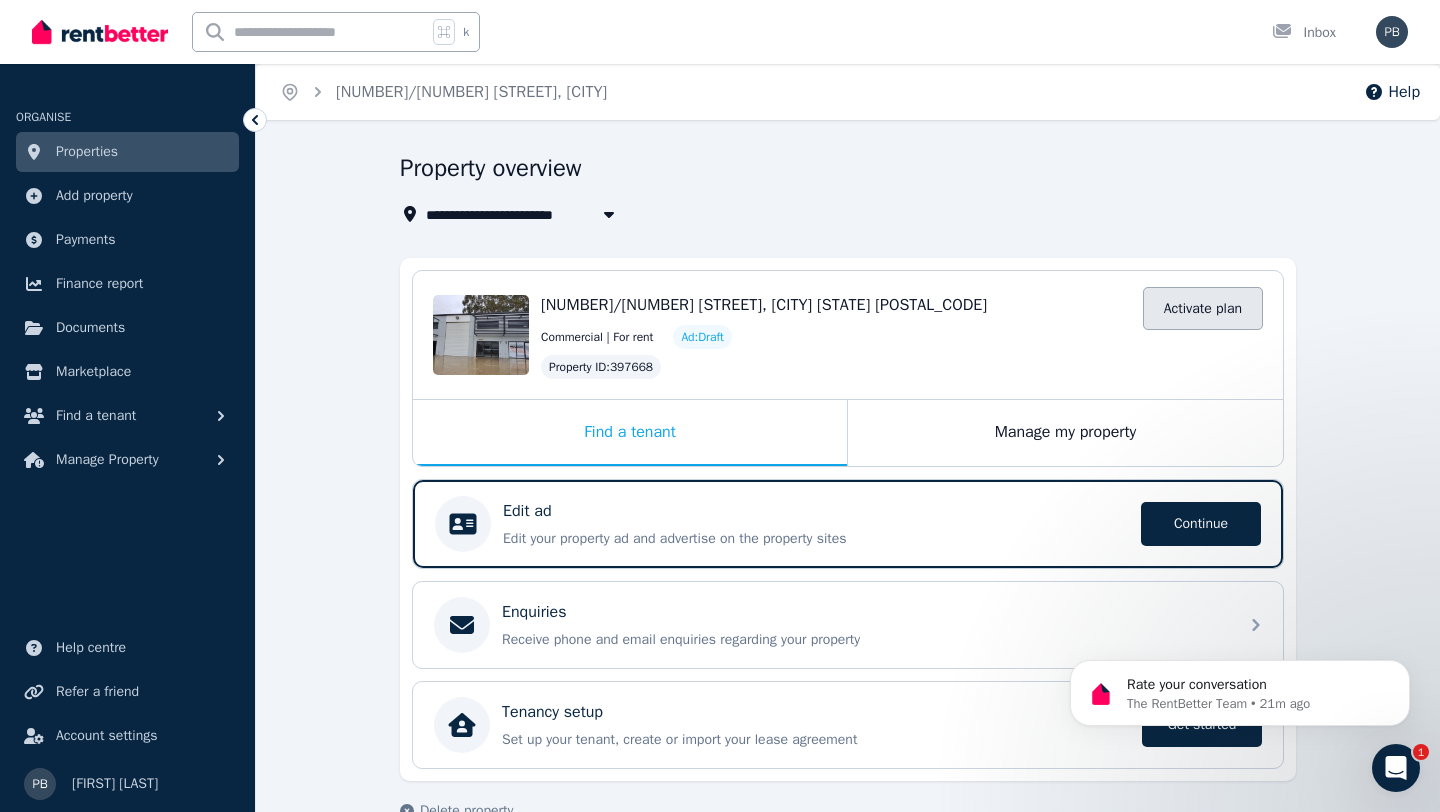 click on "Activate plan" at bounding box center [1203, 308] 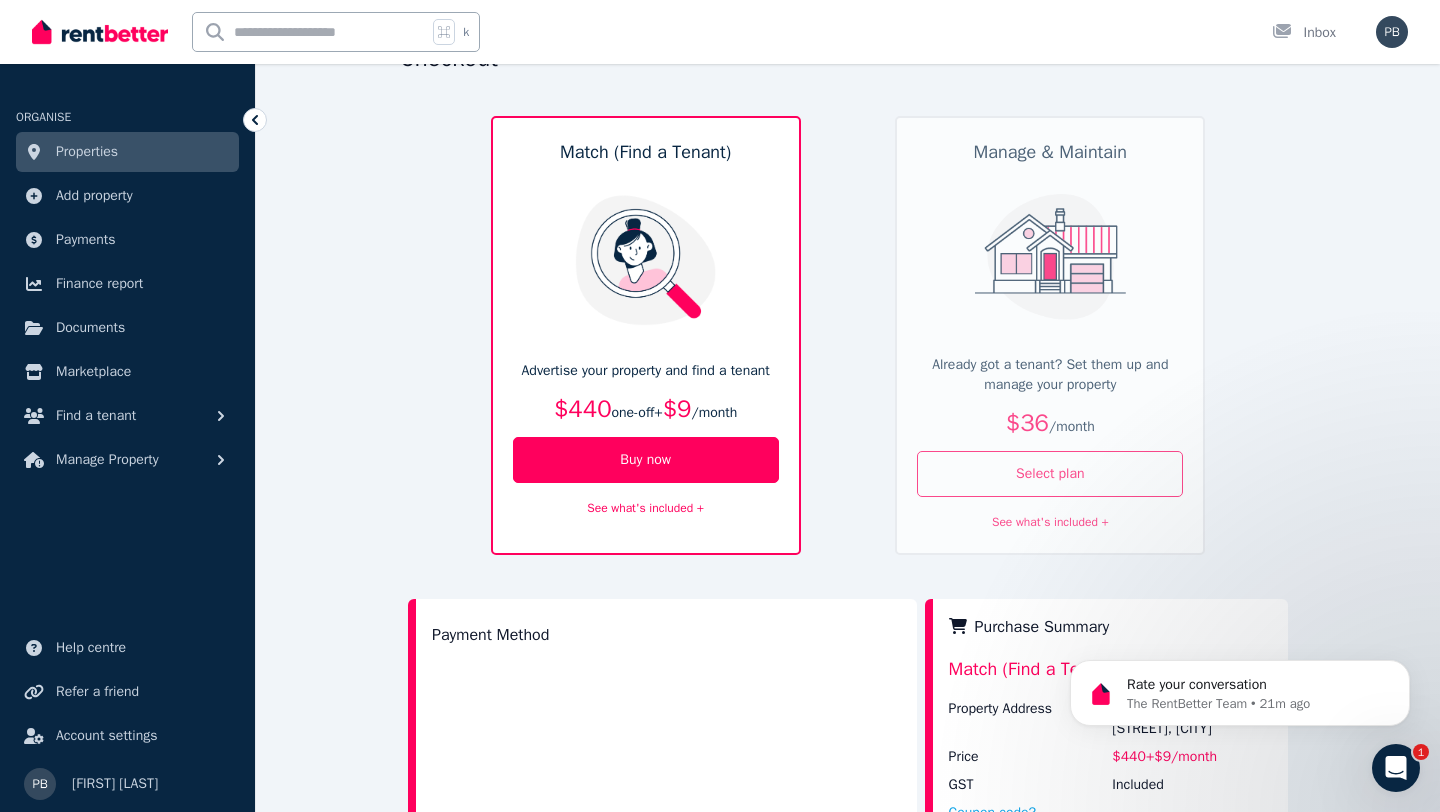 scroll, scrollTop: 0, scrollLeft: 0, axis: both 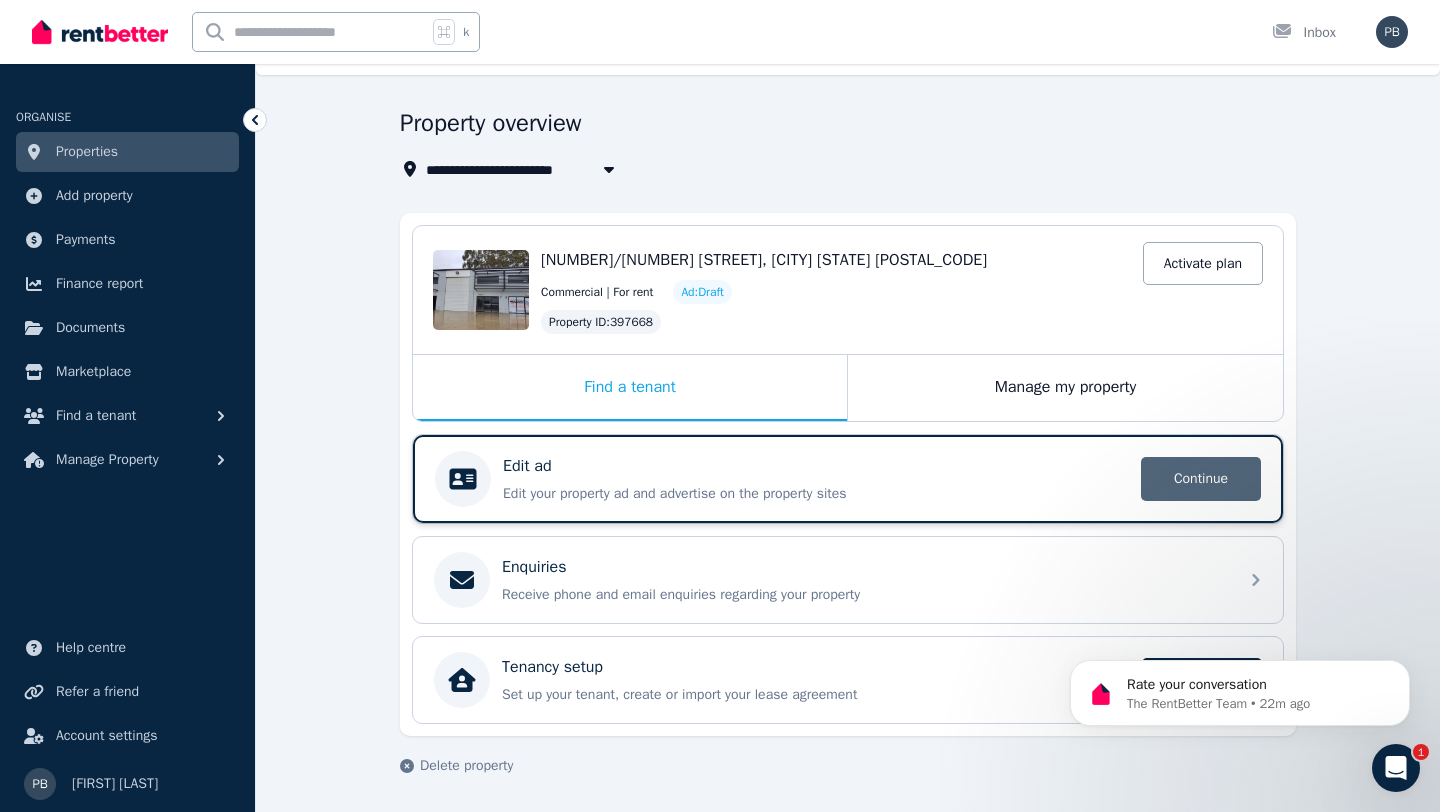 click on "Continue" at bounding box center [1201, 479] 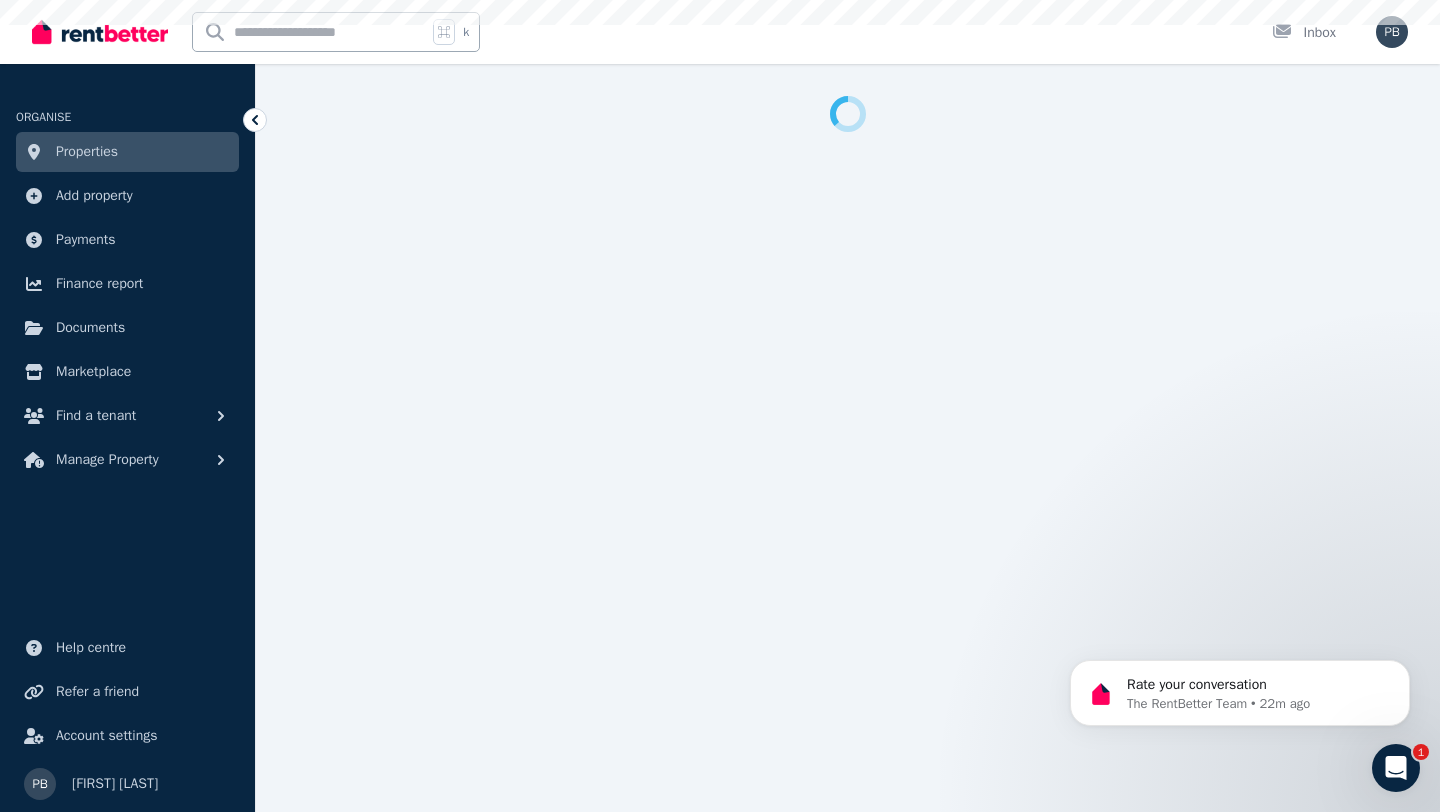 scroll, scrollTop: 0, scrollLeft: 0, axis: both 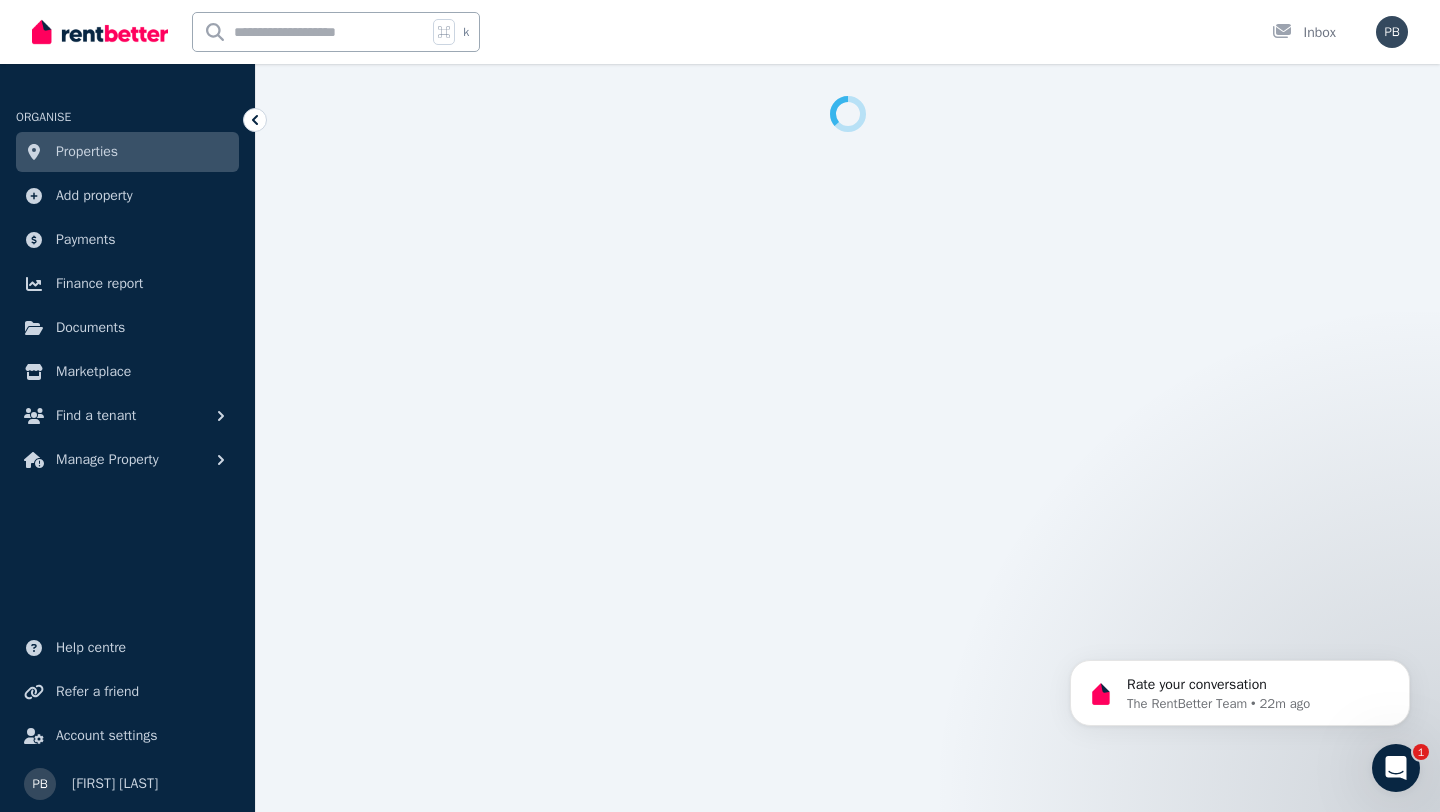 select on "***" 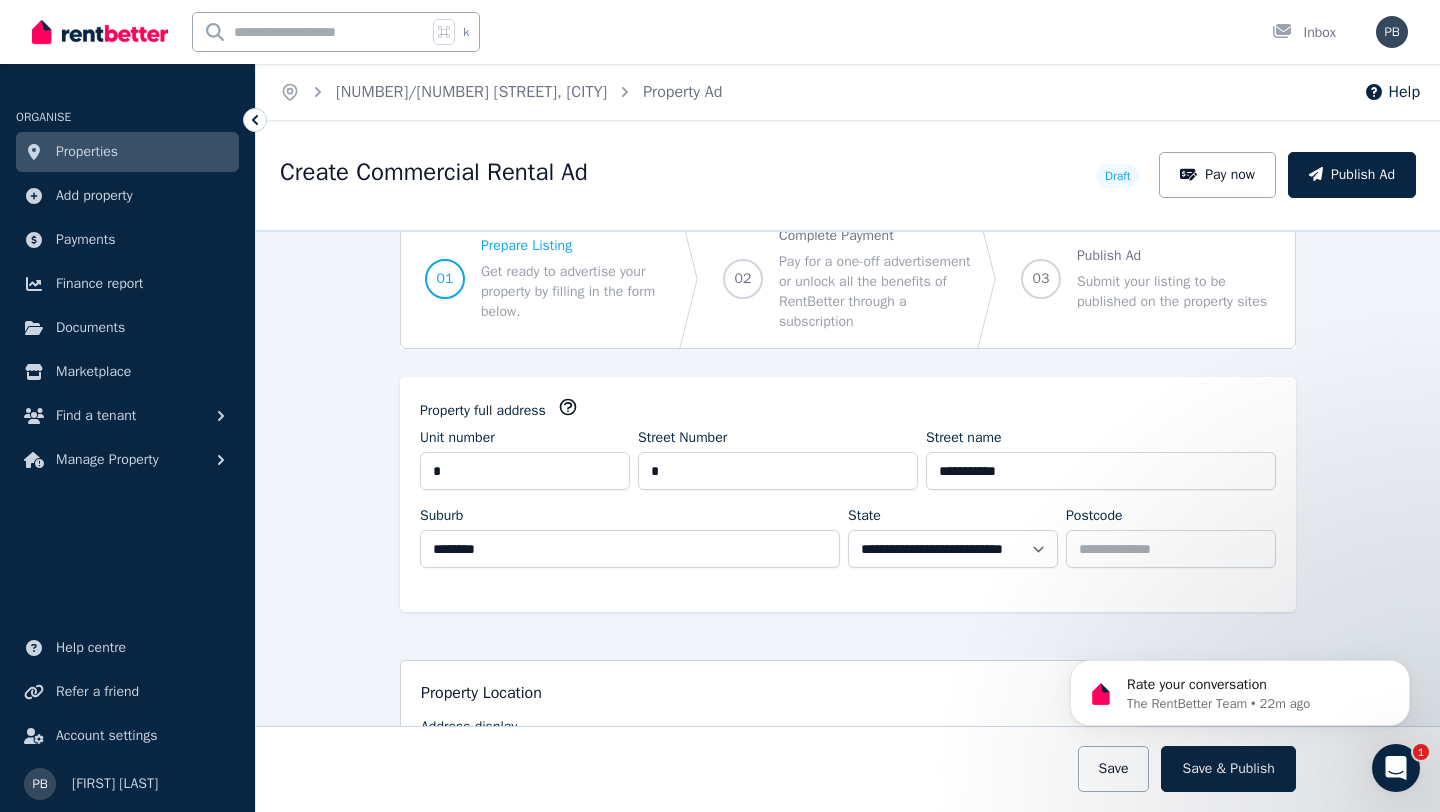 scroll, scrollTop: 0, scrollLeft: 0, axis: both 